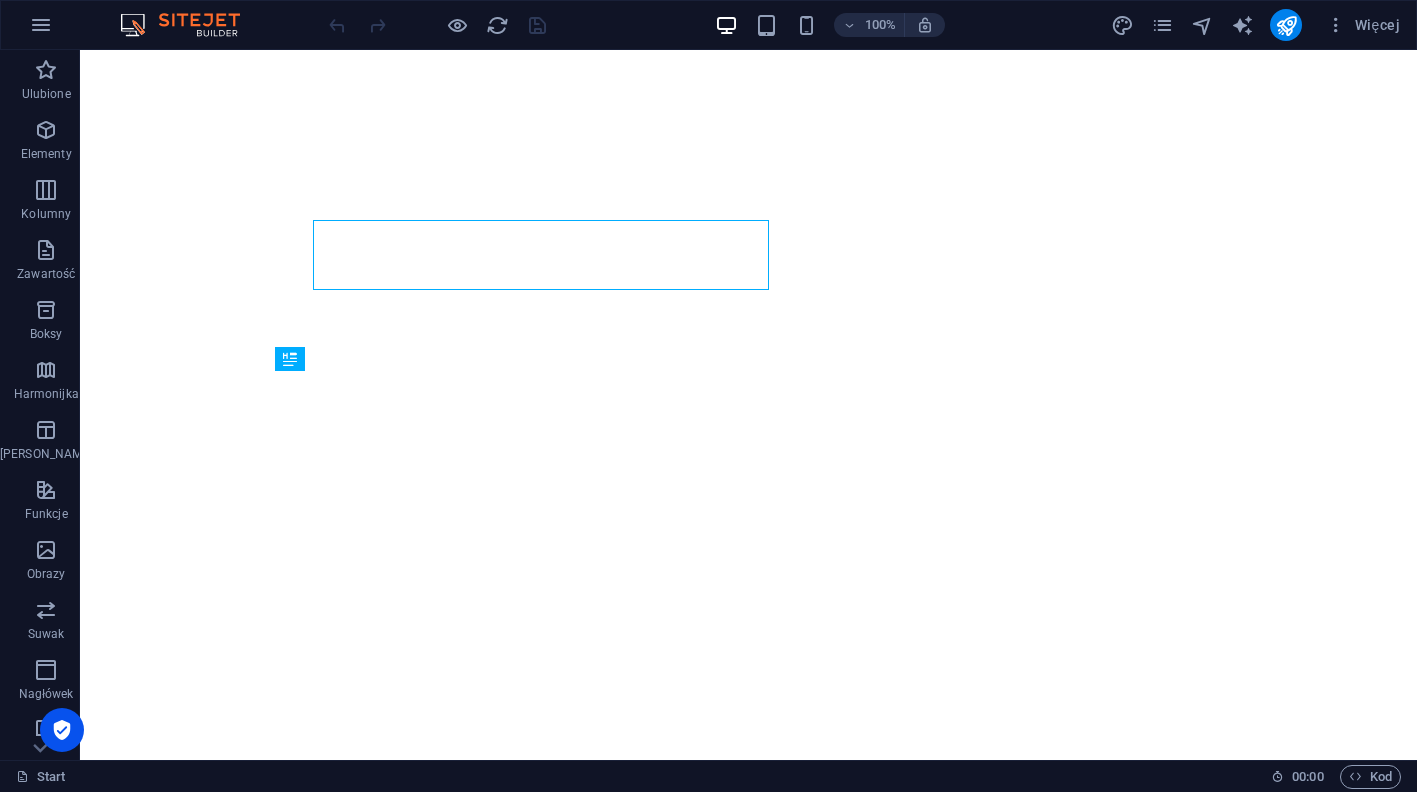 scroll, scrollTop: 0, scrollLeft: 0, axis: both 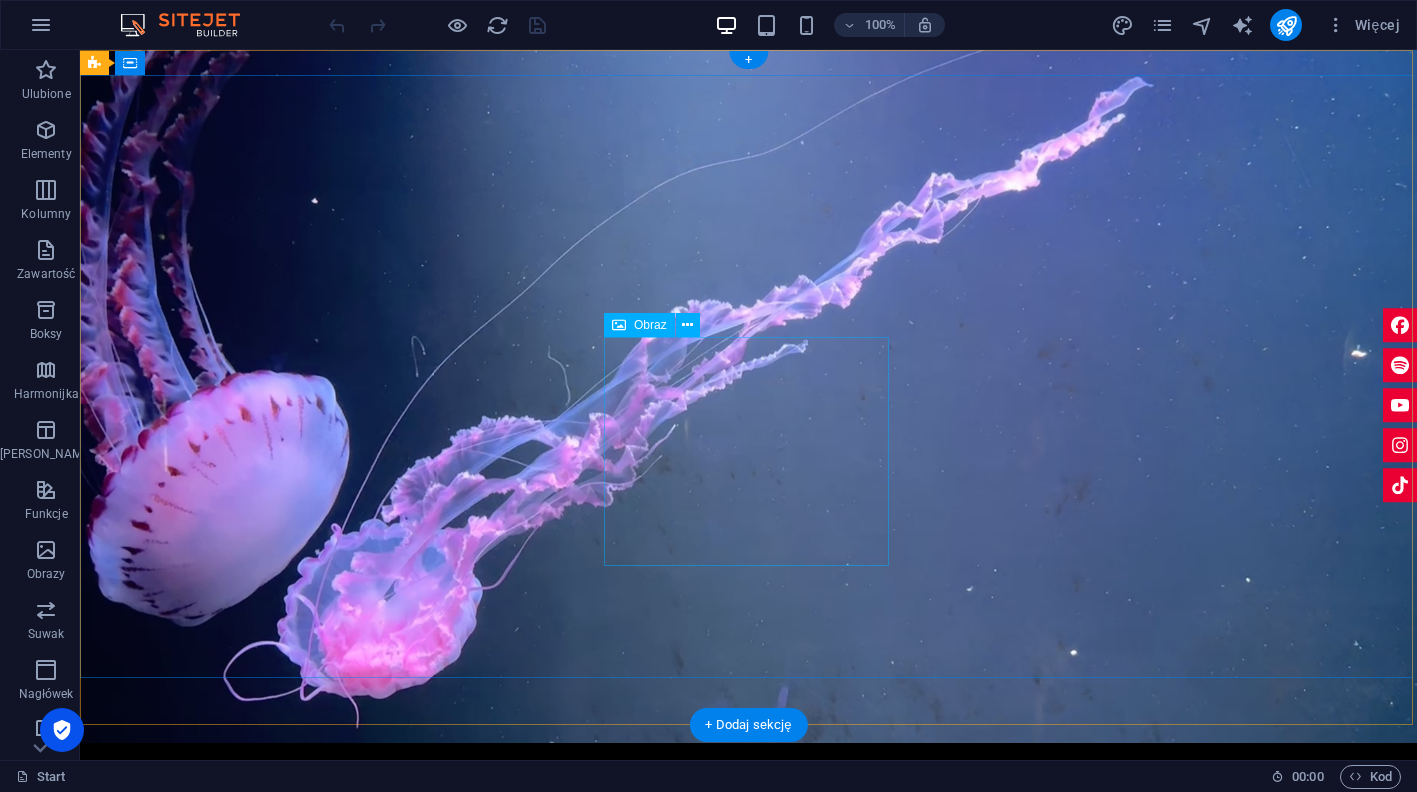 click at bounding box center (749, 995) 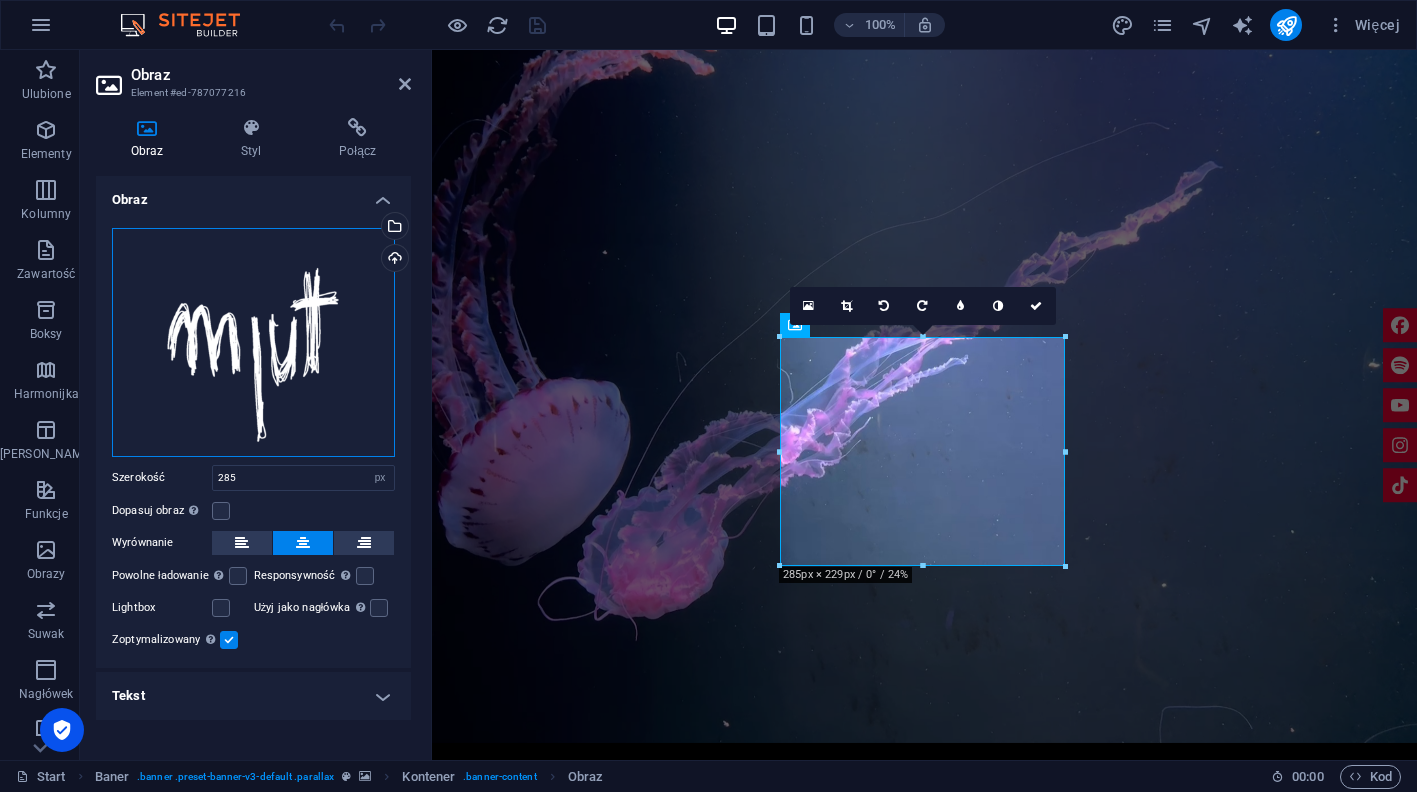 click on "Przeciągnij pliki tutaj, kliknij, aby wybrać pliki lub wybierz pliki z Plików lub naszych bezpłatnych zdjęć i filmów" at bounding box center [253, 342] 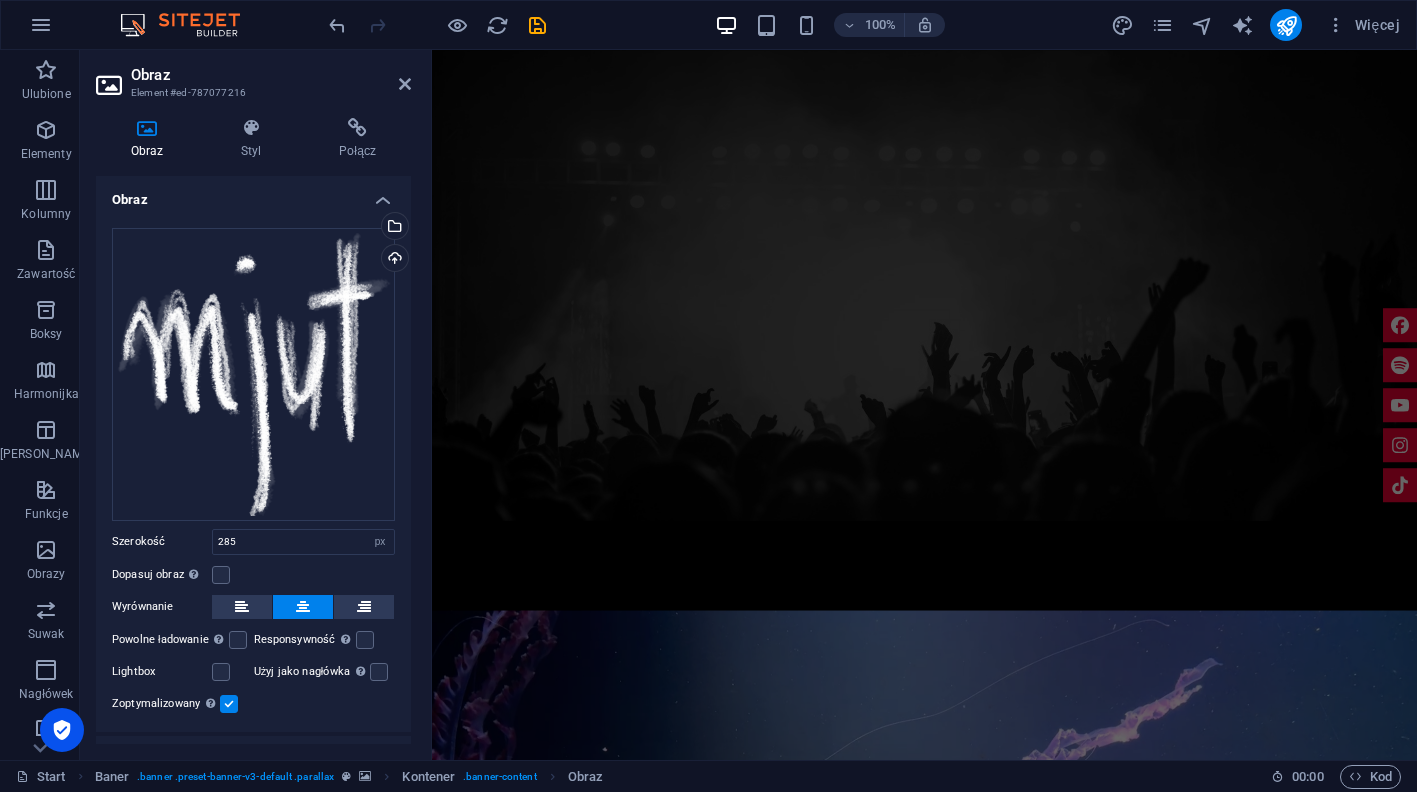 scroll, scrollTop: 3562, scrollLeft: 0, axis: vertical 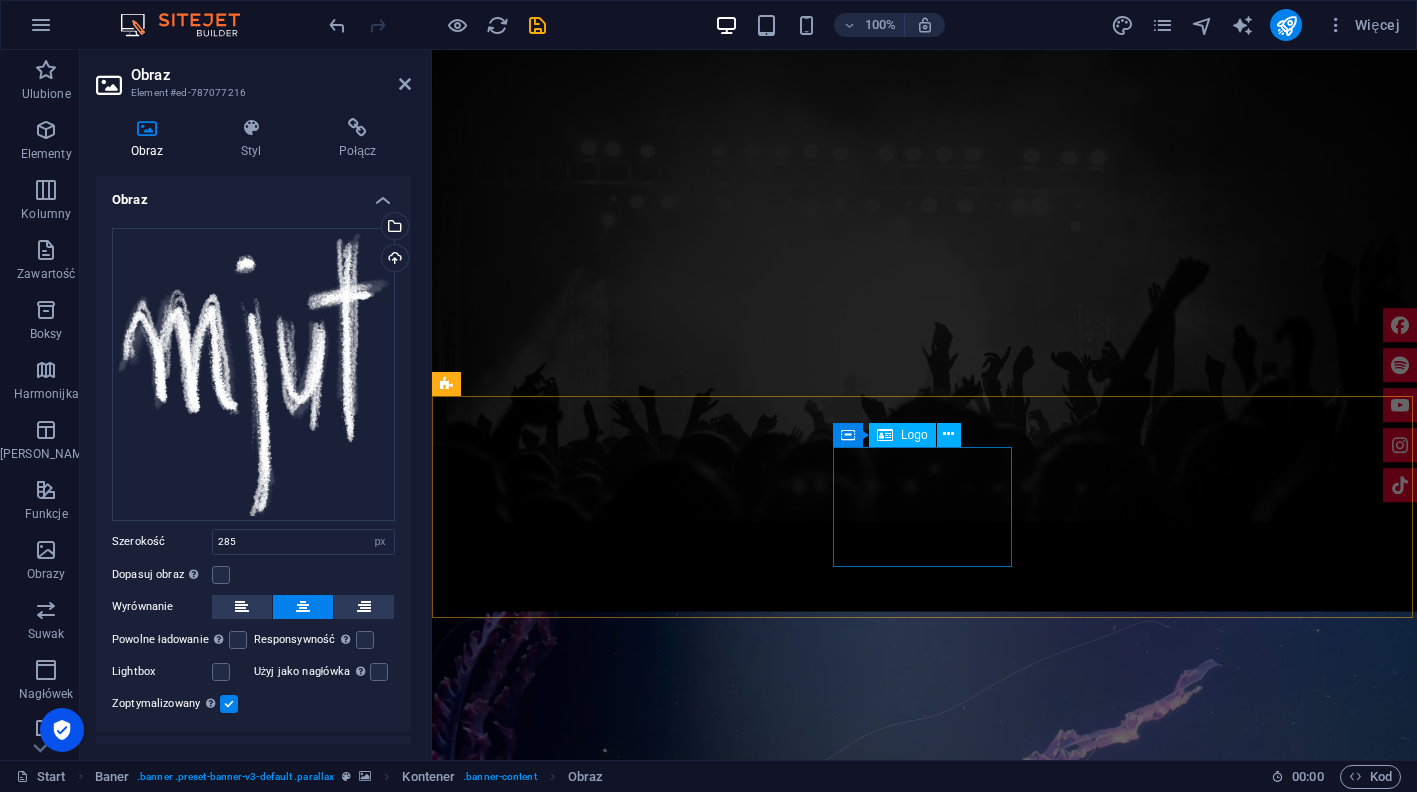 click at bounding box center (925, 3551) 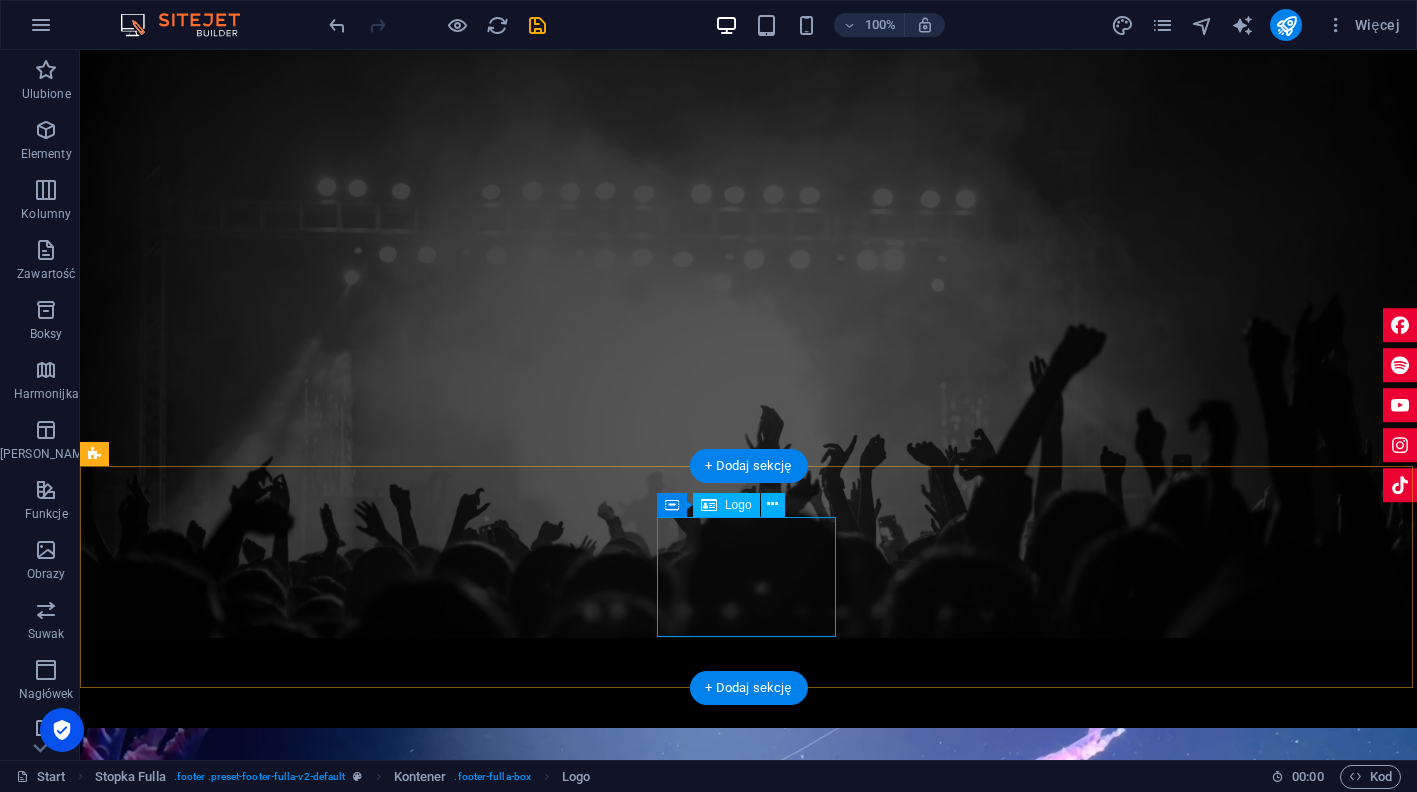 click at bounding box center [749, 3738] 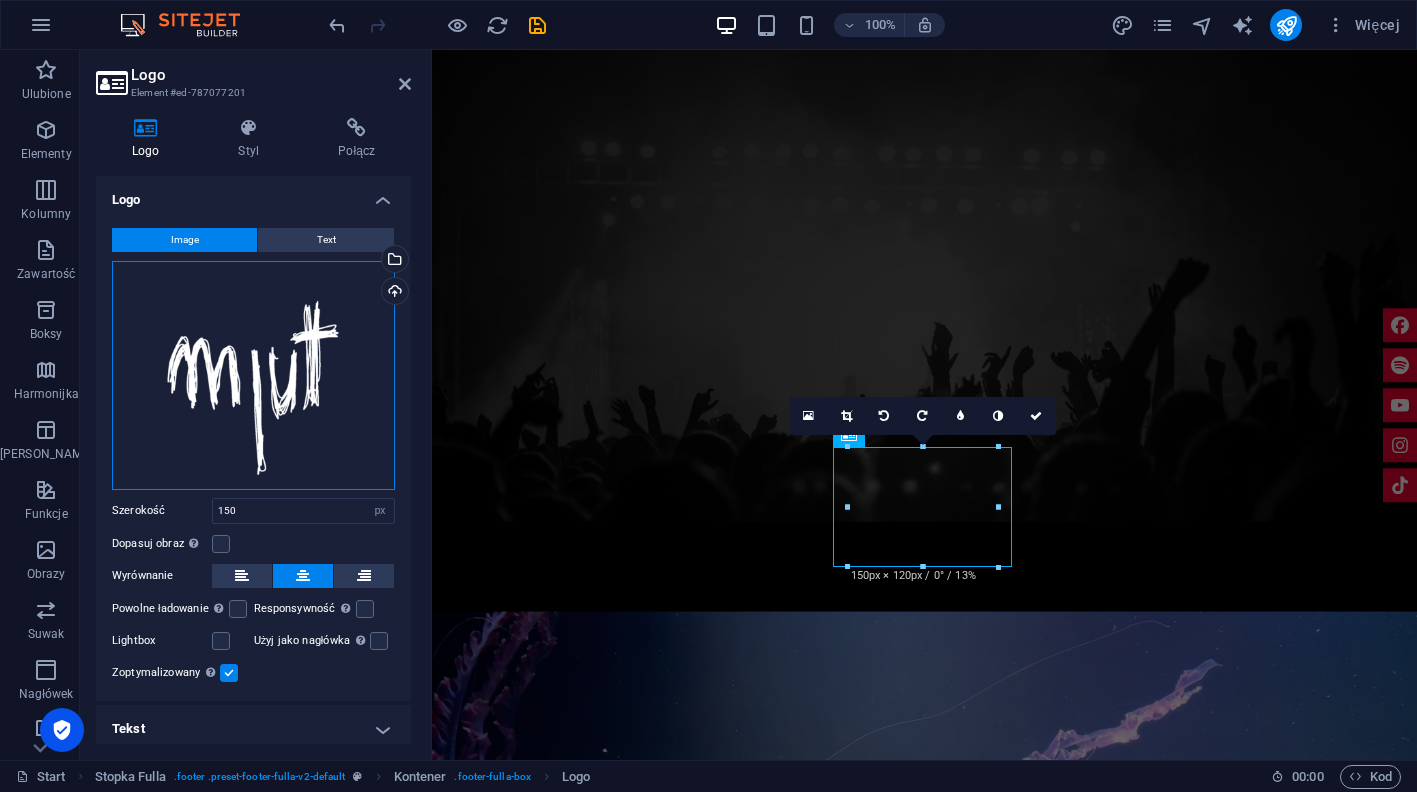 click on "Przeciągnij pliki tutaj, kliknij, aby wybrać pliki lub wybierz pliki z Plików lub naszych bezpłatnych zdjęć i filmów" at bounding box center (253, 375) 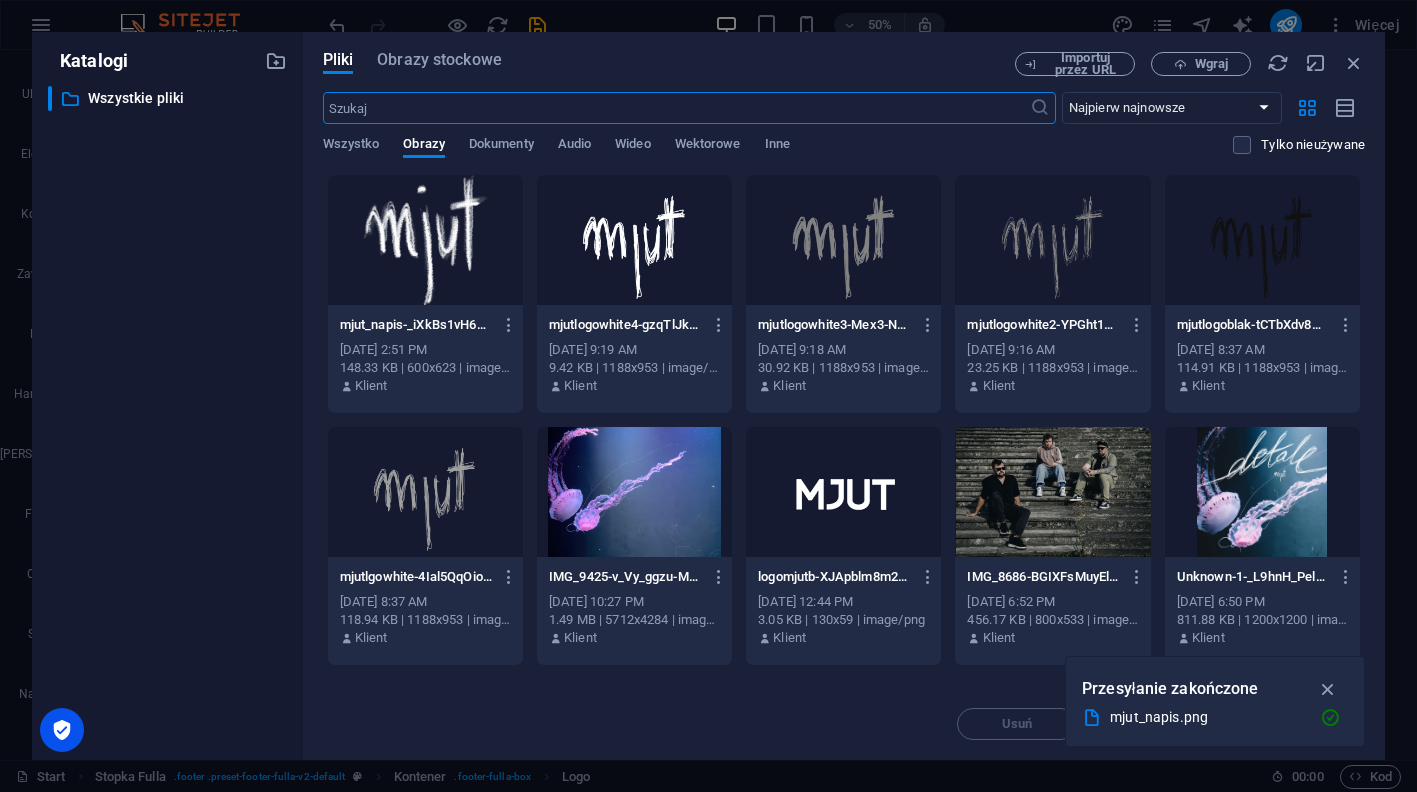 scroll, scrollTop: 3669, scrollLeft: 0, axis: vertical 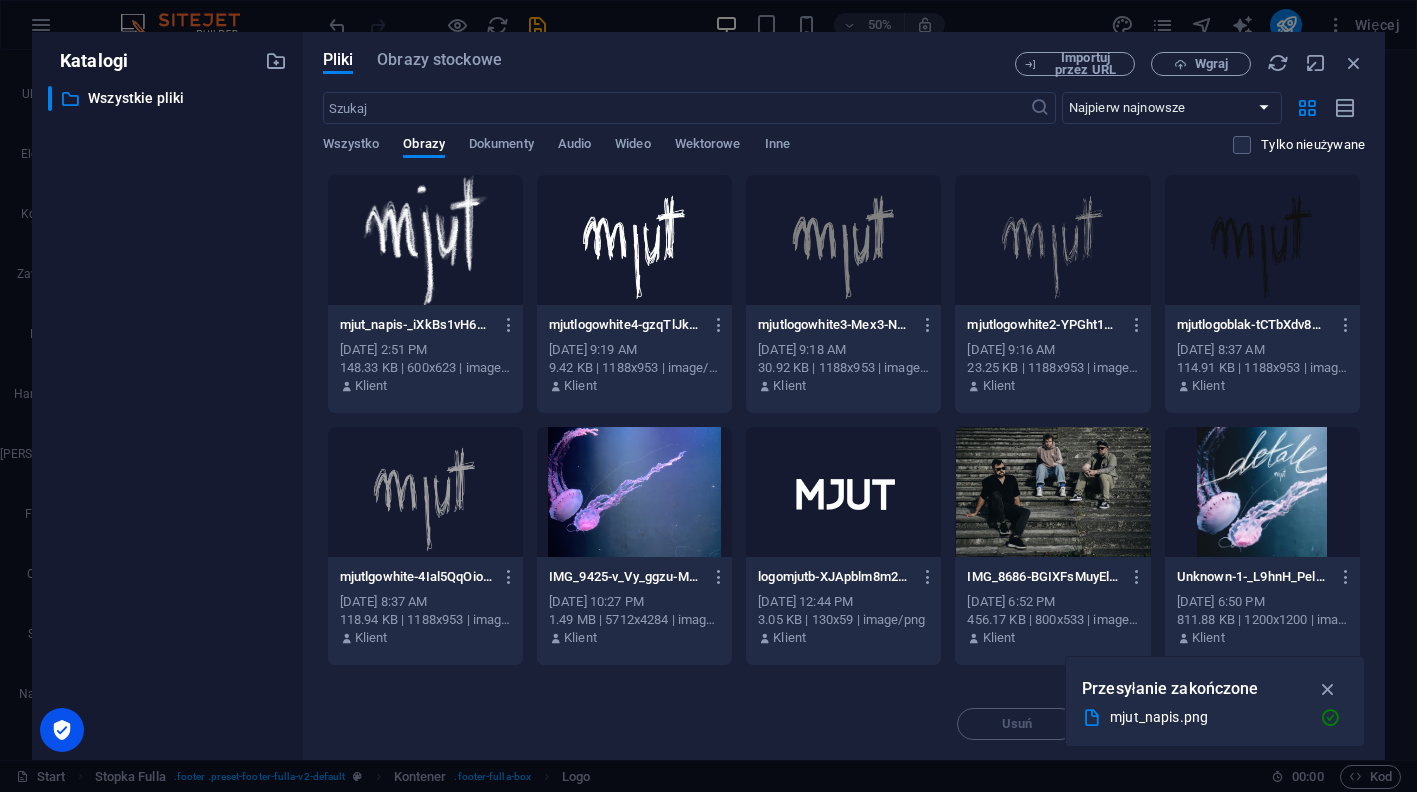 click at bounding box center (425, 240) 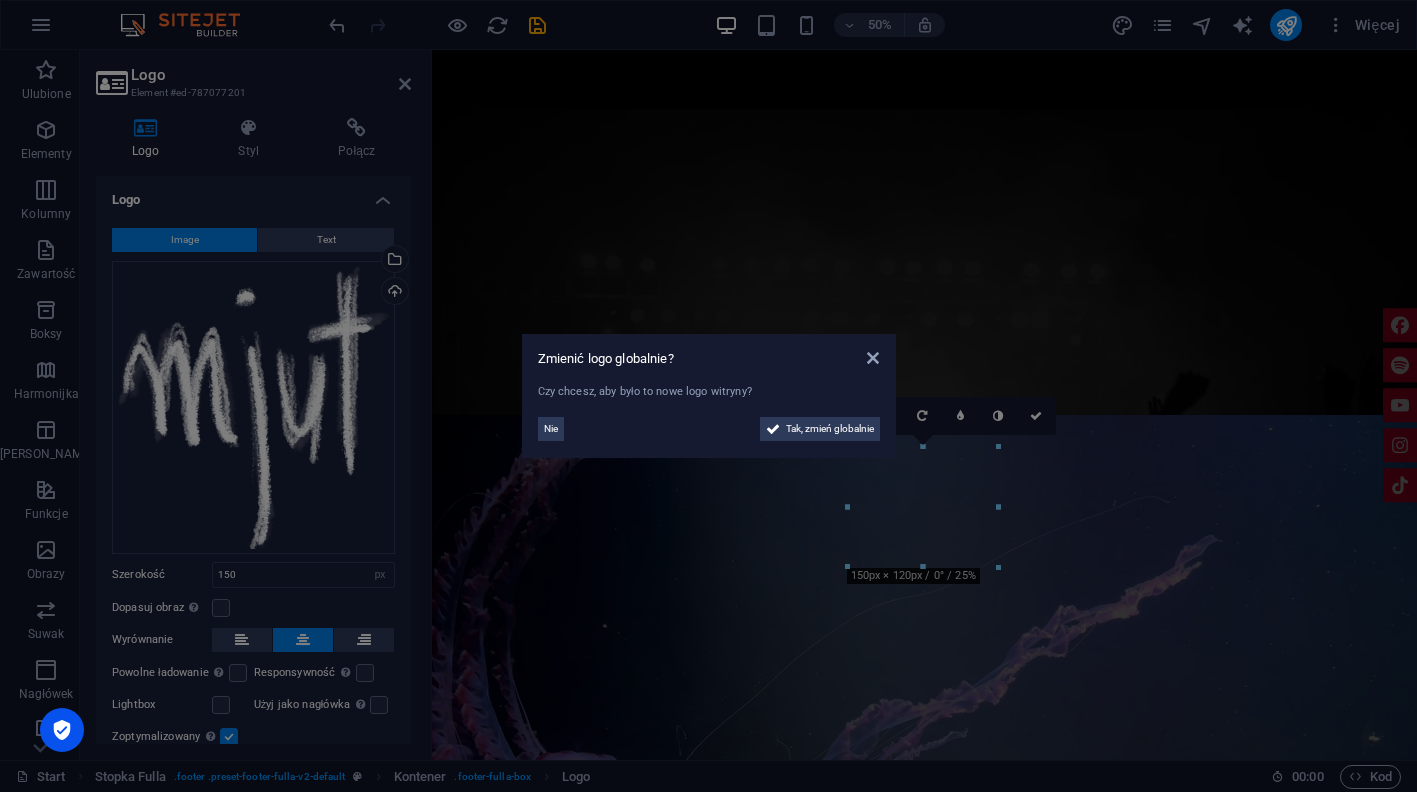 scroll, scrollTop: 3562, scrollLeft: 0, axis: vertical 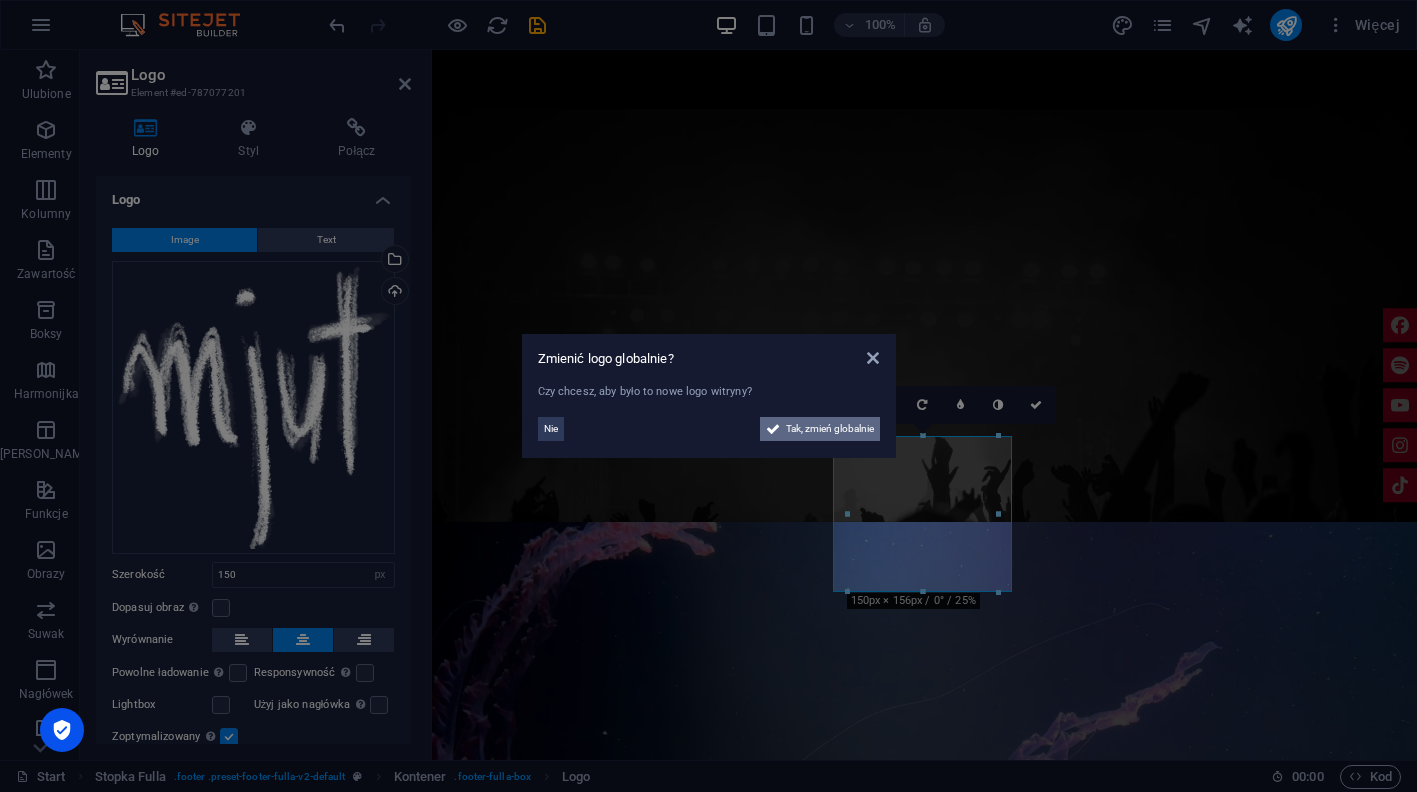 click on "Tak, zmień globalnie" at bounding box center [830, 429] 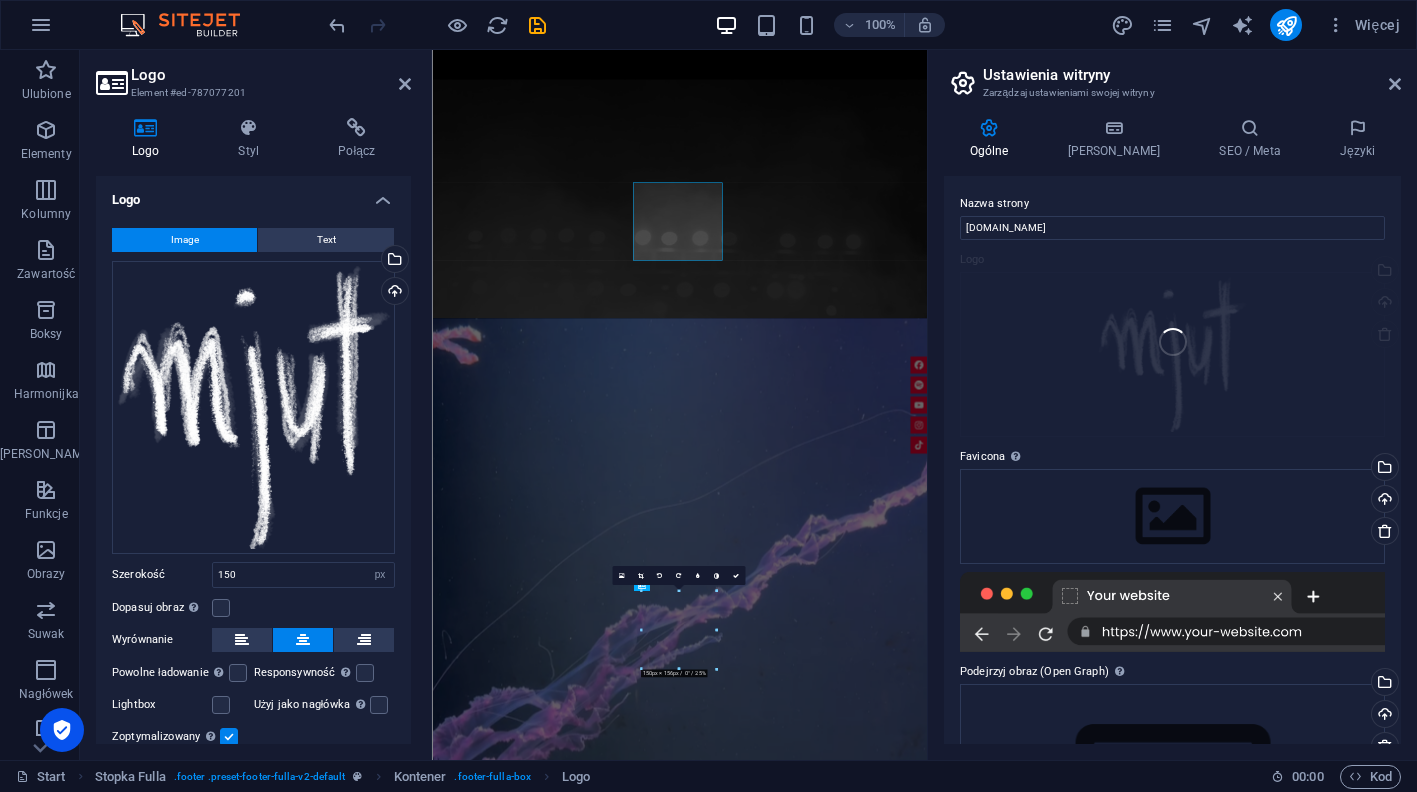 scroll, scrollTop: 3683, scrollLeft: 0, axis: vertical 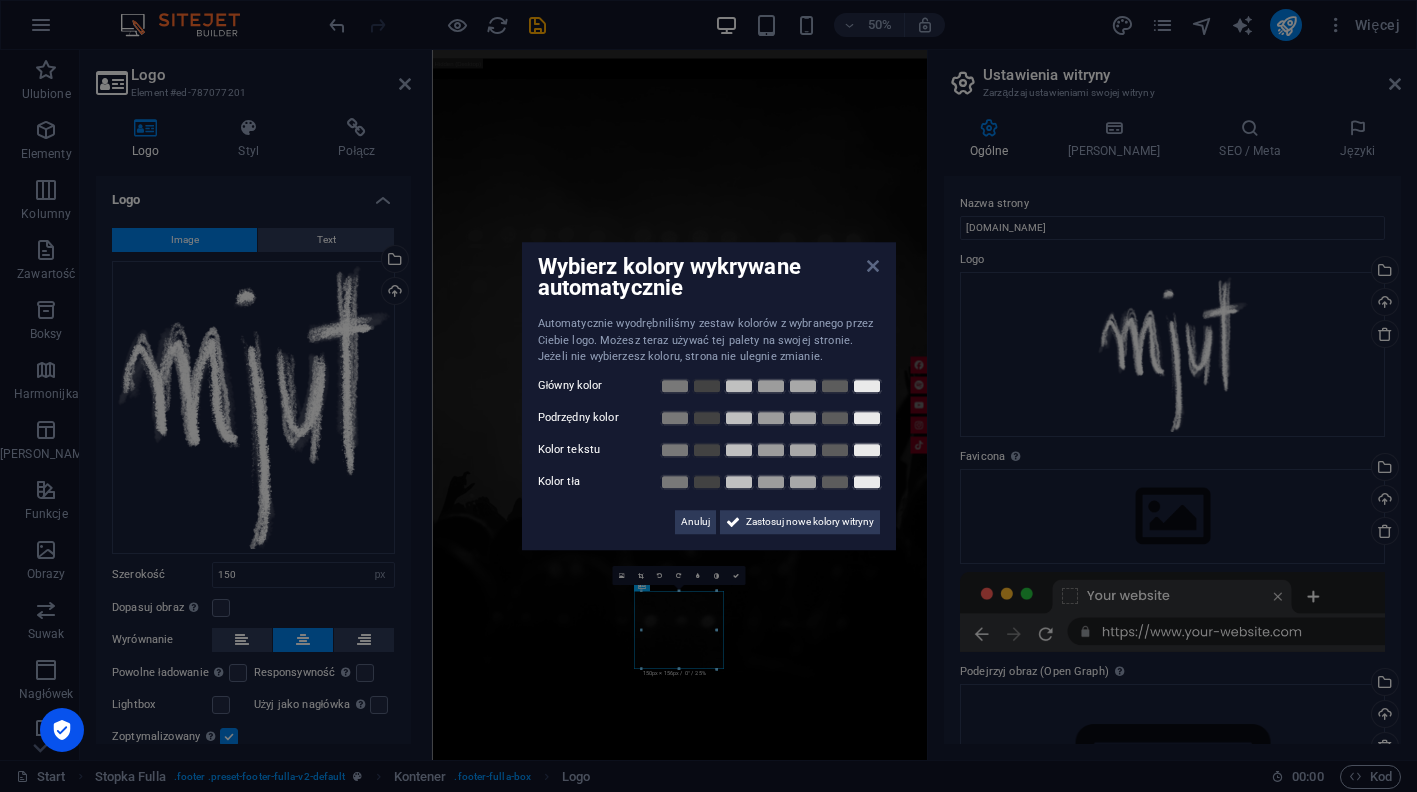 click at bounding box center [873, 266] 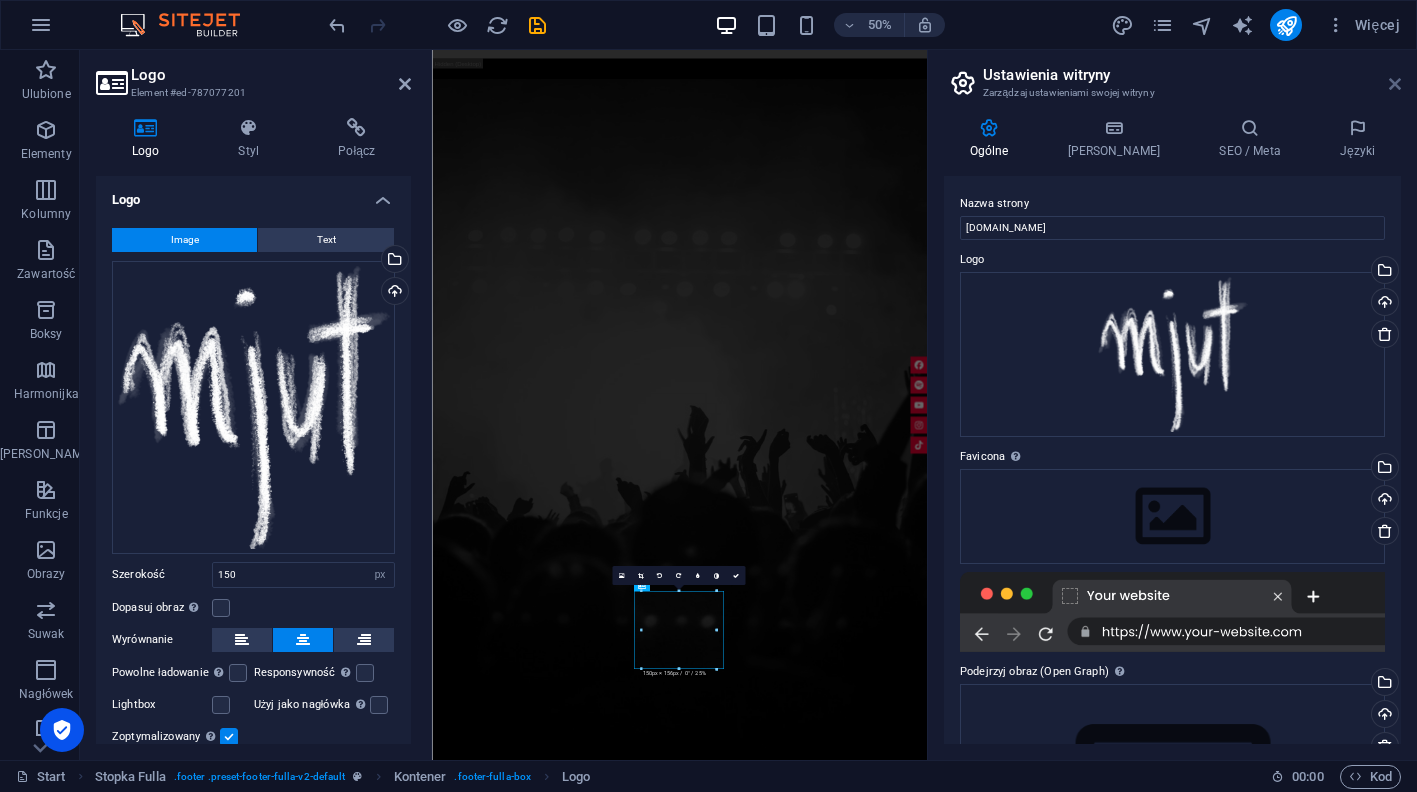 click at bounding box center [1395, 84] 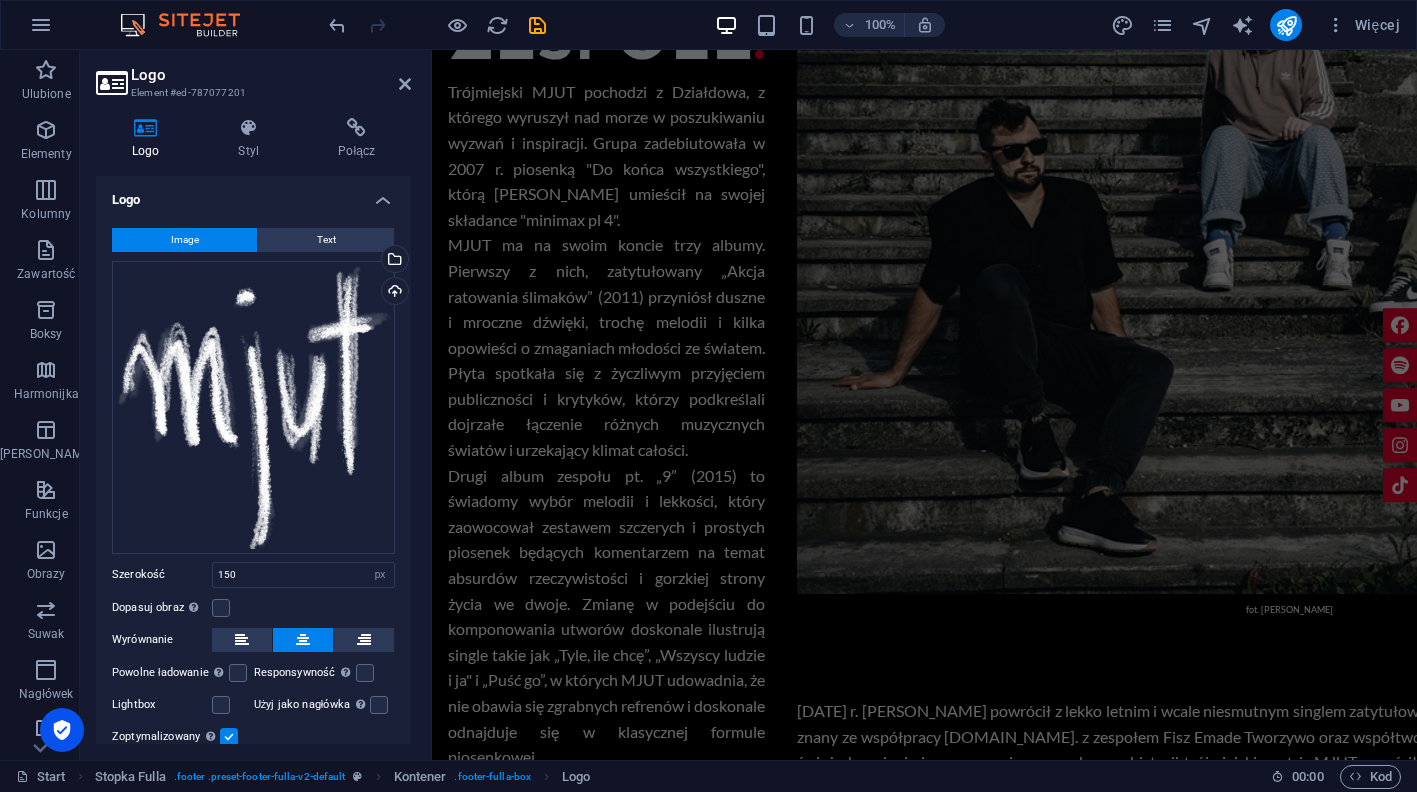 scroll, scrollTop: 1494, scrollLeft: 0, axis: vertical 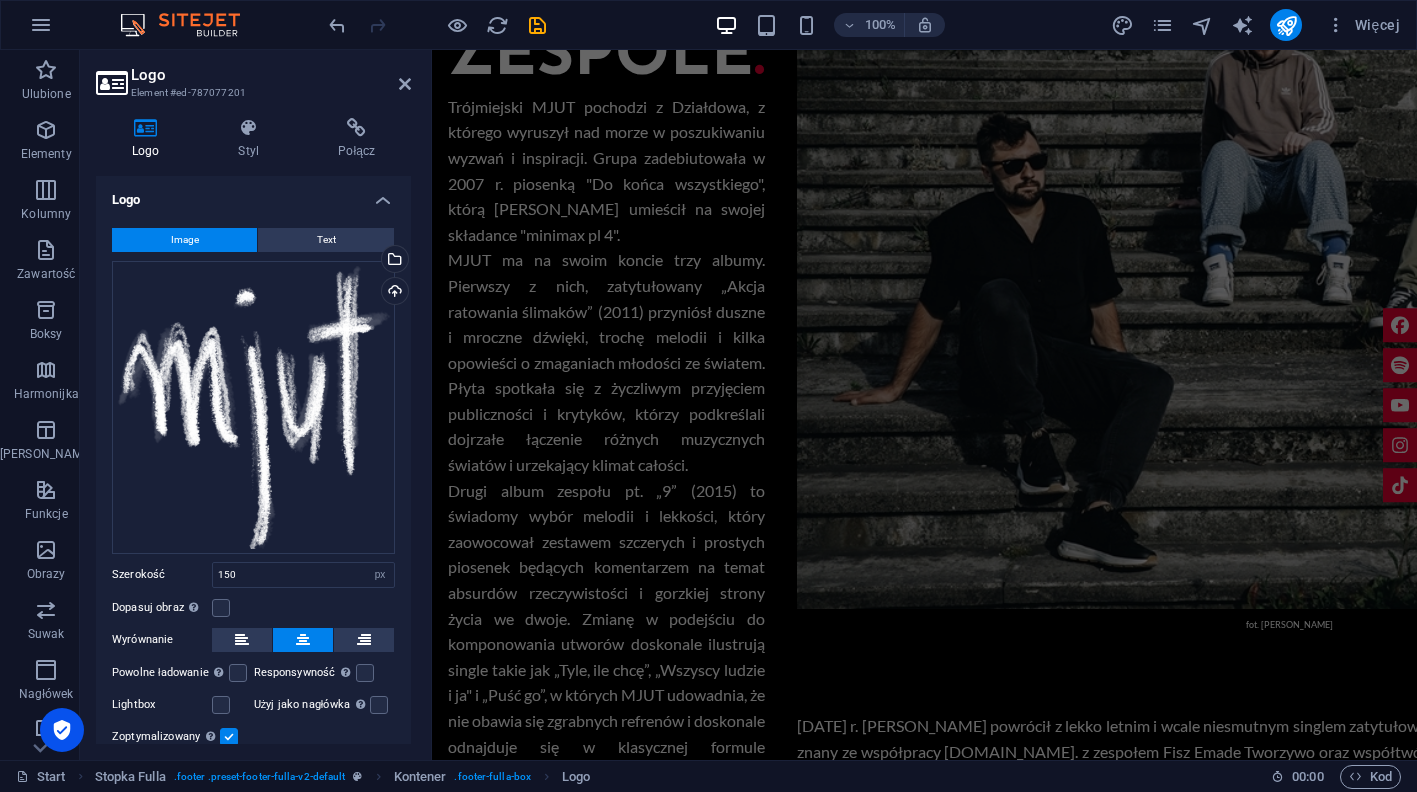 click on "DATA
MIASTO
KLUB
KUP BILETY" at bounding box center [925, 1389] 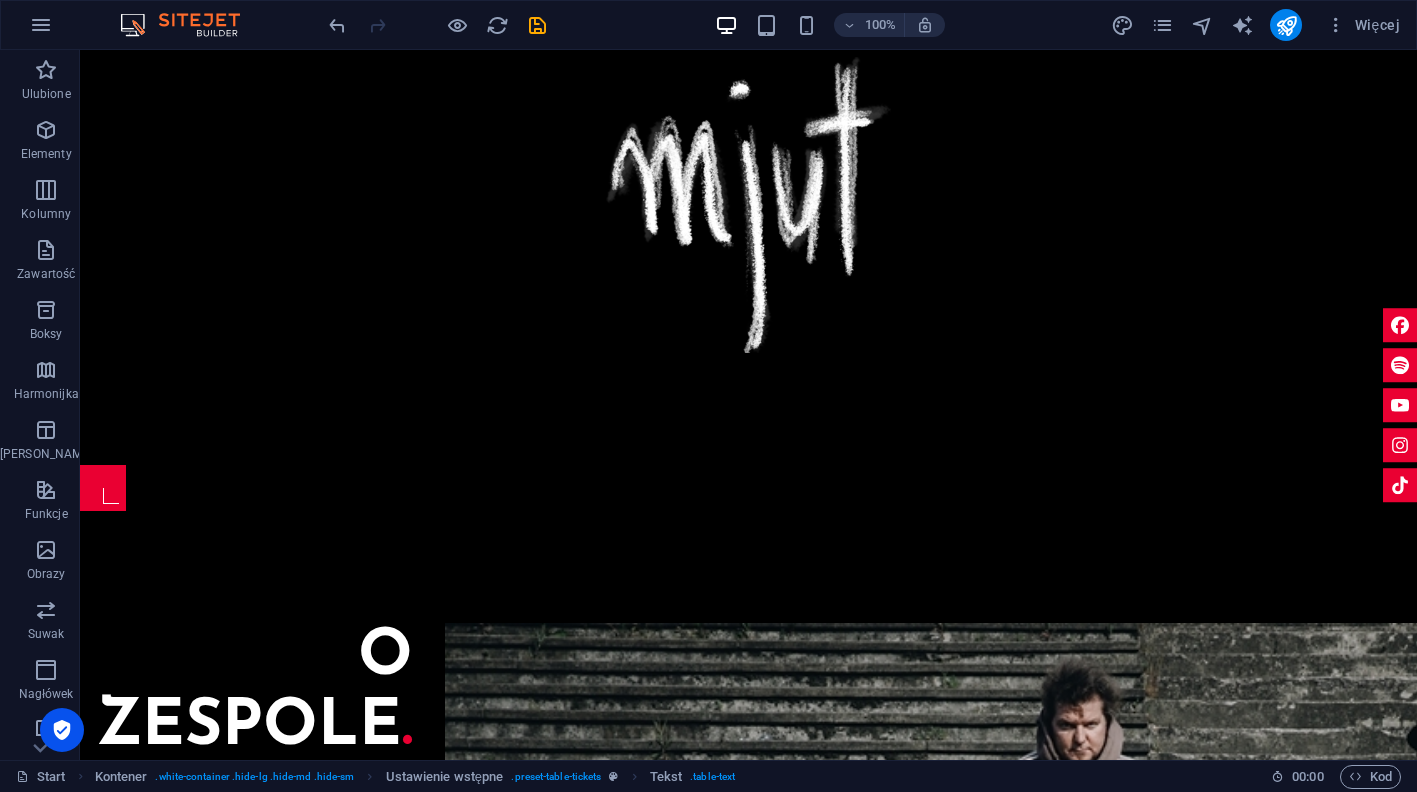 scroll, scrollTop: 820, scrollLeft: 0, axis: vertical 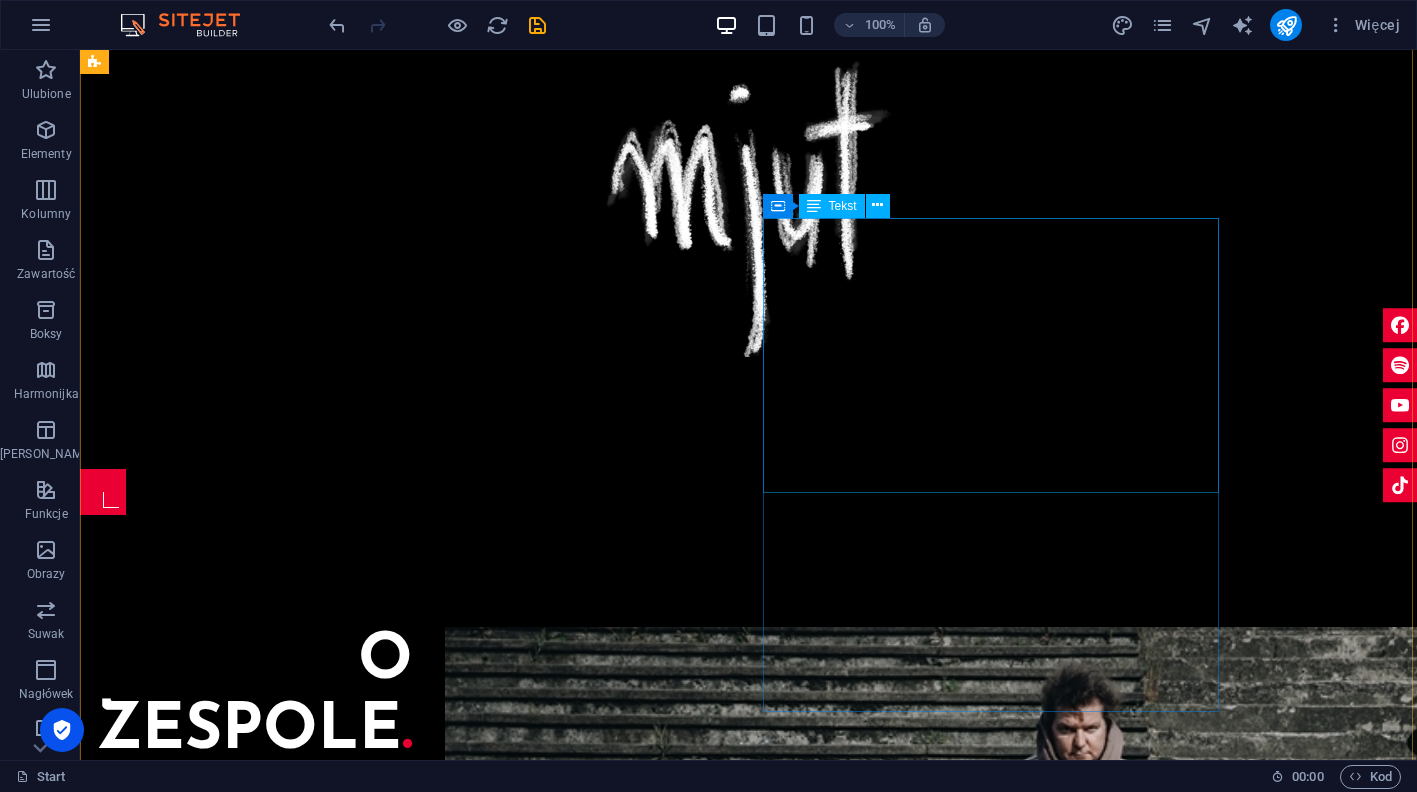 click on "14 lipca 2025 r. MJUT powrócił z lekko letnim i wcale niesmutnym singlem zatytułowanym „Detale”. Wyprodukował go Mariusz Obijalski, znany ze współpracy m.in. z zespołem Fisz Emade Tworzywo oraz współtwórca projektu „Albo inaczej”.„Detale” przynoszą nowe, świeże brzmienie i rozpoczynają nowy okres w historii trójmiejskiego tria.MJUT zagościł również gościnnie na jubileuszowym wydawnictwie zespołu happysad "Zadyszka" (2011), na które przygotował autorską wersję piosenki "Łydka"." at bounding box center [1113, 1639] 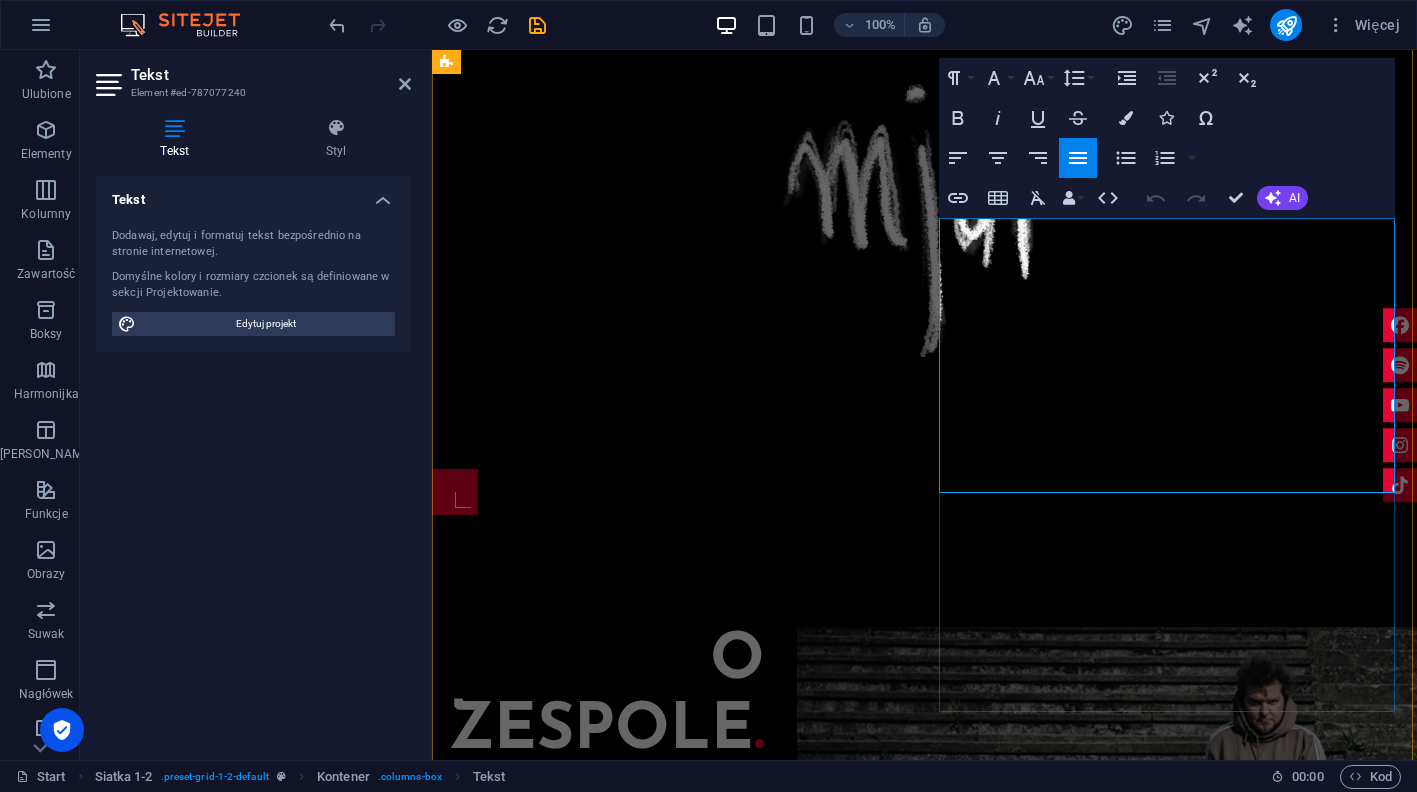 click on "14 lipca 2025 r. MJUT powrócił z lekko letnim i wcale niesmutnym singlem zatytułowanym „Detale”. Wyprodukował go Mariusz Obijalski, znany ze współpracy m.in. z zespołem Fisz Emade Tworzywo oraz współtwórca projektu „Albo inaczej”.„Detale” przynoszą nowe, świeże brzmienie i rozpoczynają nowy okres w historii trójmiejskiego tria.MJUT zagościł również gościnnie na jubileuszowym wydawnictwie zespołu happysad "Zadyszka" (2011), na które przygotował autorską wersję piosenki "Łydka"." at bounding box center [1289, 1438] 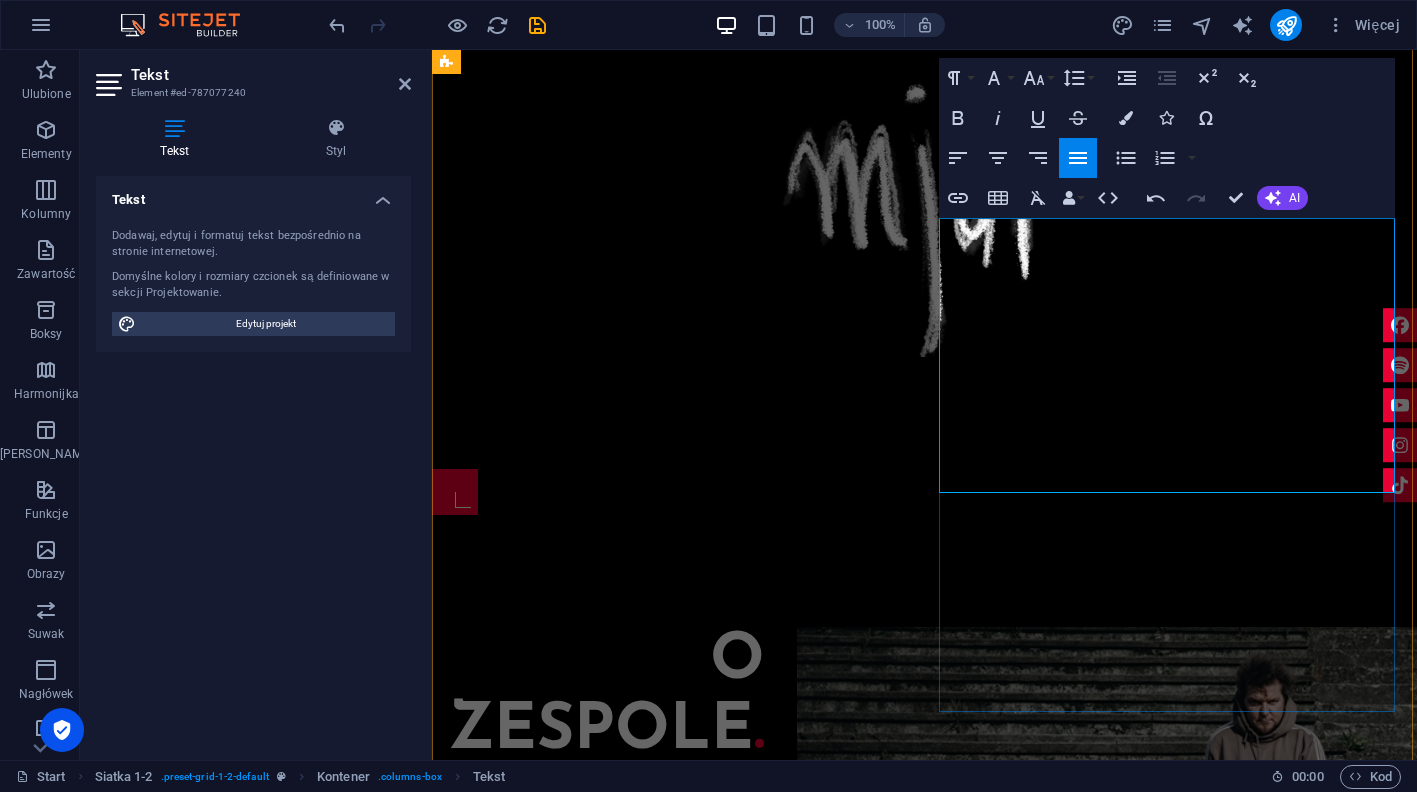 type 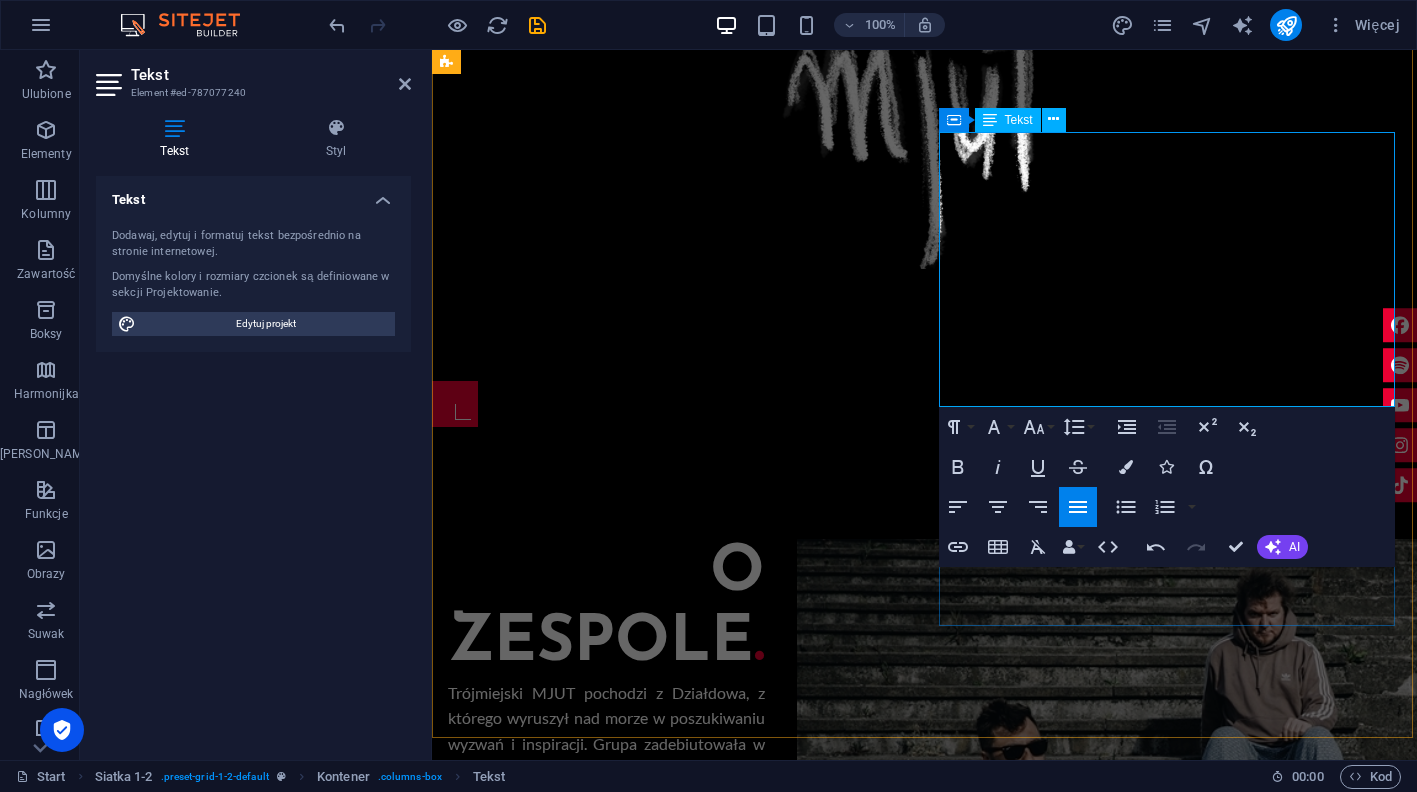 scroll, scrollTop: 923, scrollLeft: 0, axis: vertical 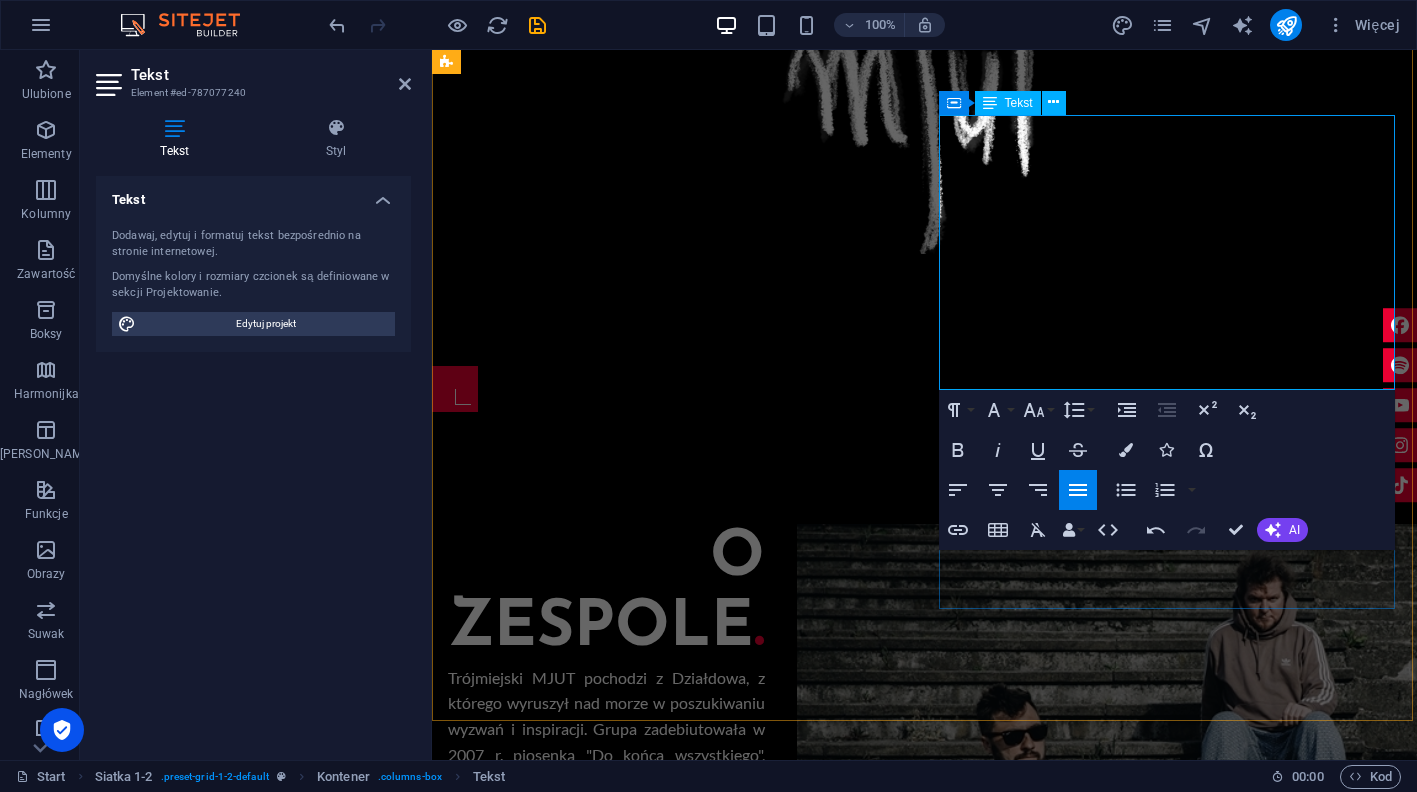 click on "14 lipca 2025 r. MJUT powrócił z lekko letnim i wcale niesmutnym singlem zatytułowanym „Detale”. Wyprodukował go Mariusz Obijalski, znany ze współpracy m.in. z zespołem Fisz Emade Tworzywo oraz współtwórca projektu „Albo inaczej”.  „Detale” przynoszą nowe, świeże brzmienie i rozpoczynają nowy okres w historii trójmiejskiego tria.MJUT zagościł również gościnnie na jubileuszowym wydawnictwie zespołu happysad "Zadyszka" (2011), na które przygotował autorską wersję piosenki "Łydka"." at bounding box center (1289, 1335) 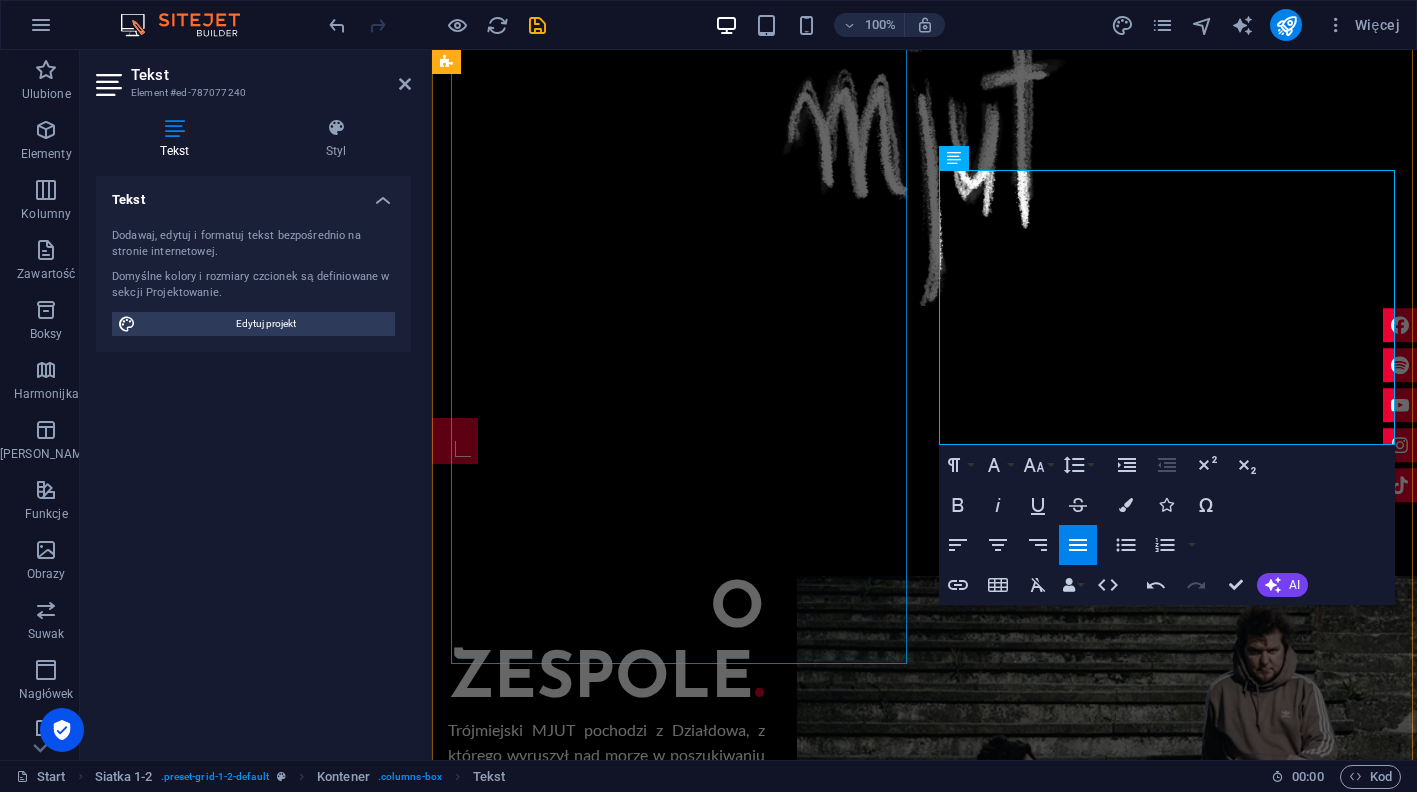 scroll, scrollTop: 876, scrollLeft: 0, axis: vertical 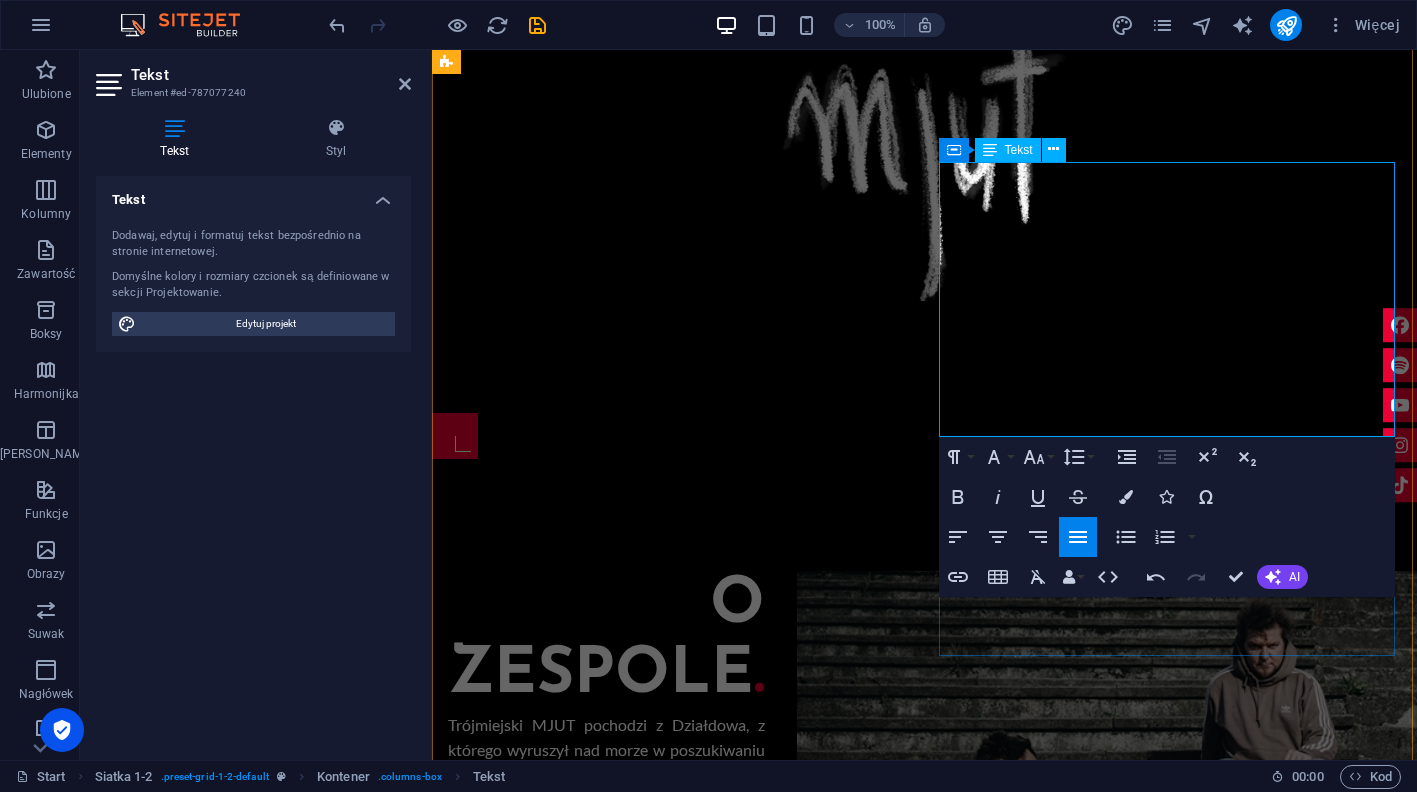 click on "14 lipca 2025 r. MJUT powrócił z lekko letnim i wcale niesmutnym singlem zatytułowanym „Detale”.   Wyprodukował go Mariusz Obijalski, znany ze współpracy m.in. z zespołem Fisz Emade Tworzywo oraz współtwórca projektu „Albo inaczej”.  „Detale” przynoszą nowe, świeże brzmienie i rozpoczynają nowy okres w historii trójmiejskiego tria.  MJUT zagościł również gościnnie na jubileuszowym wydawnictwie zespołu happysad "Zadyszka" (2011), na które przygotował autorską wersję piosenki "Łydka"." at bounding box center [1289, 1382] 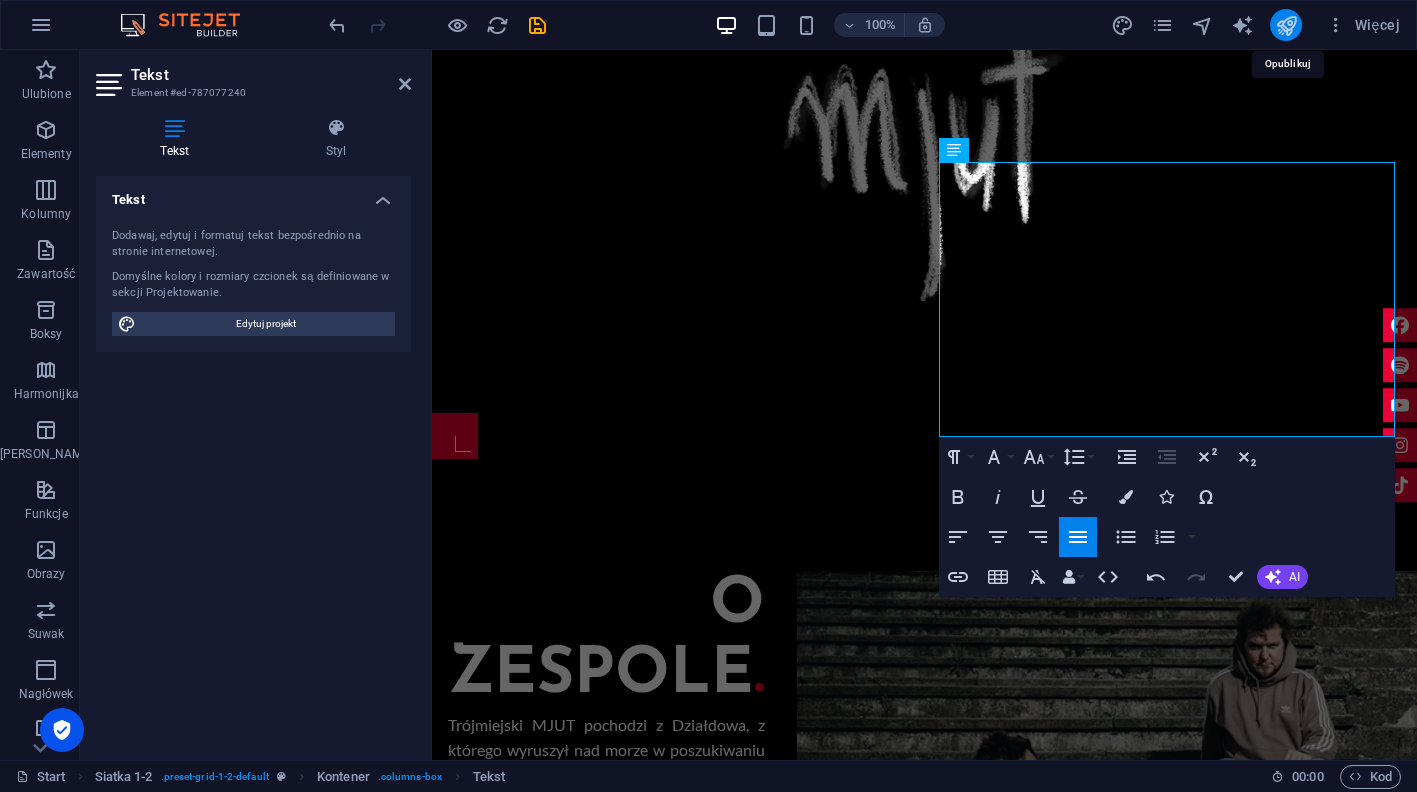 click at bounding box center [1286, 25] 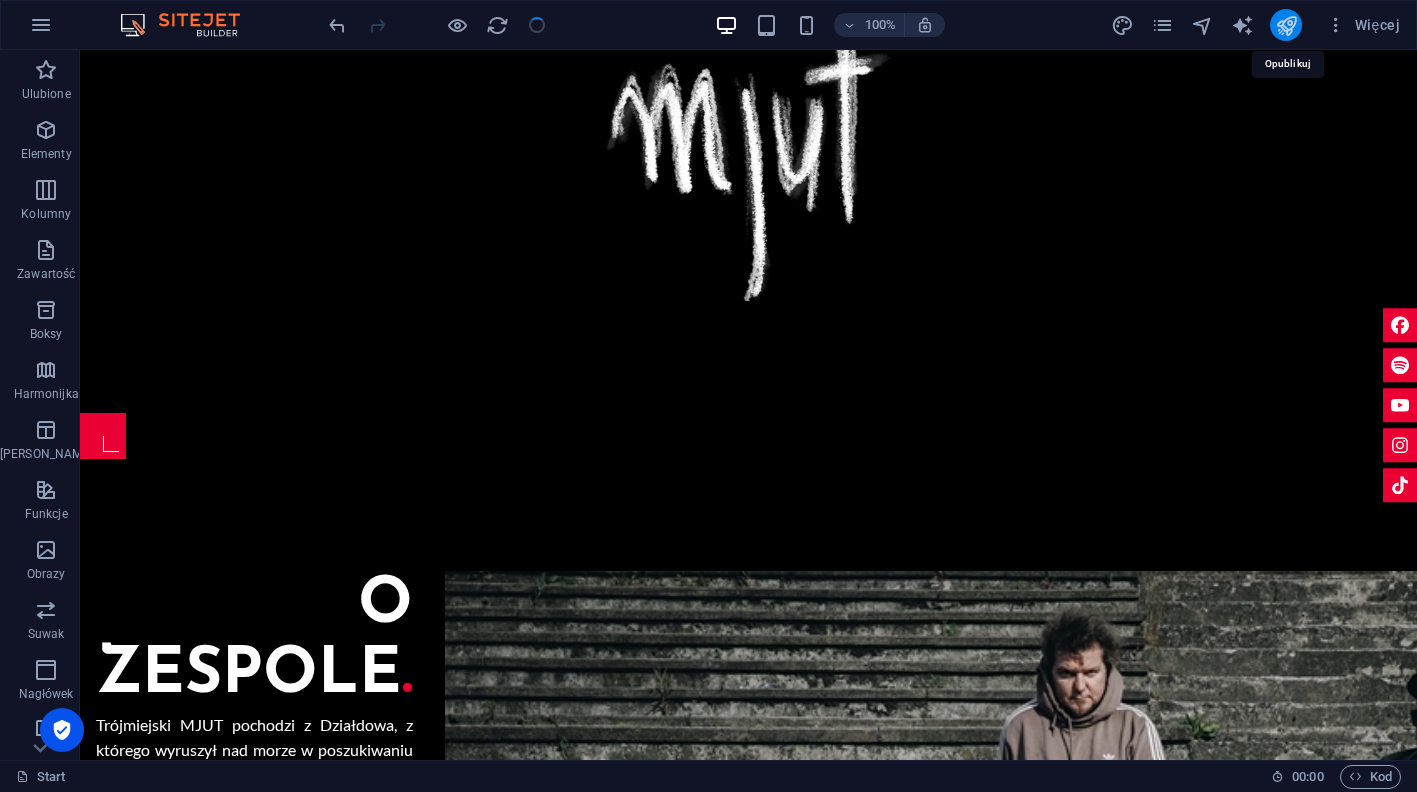 click at bounding box center [1286, 25] 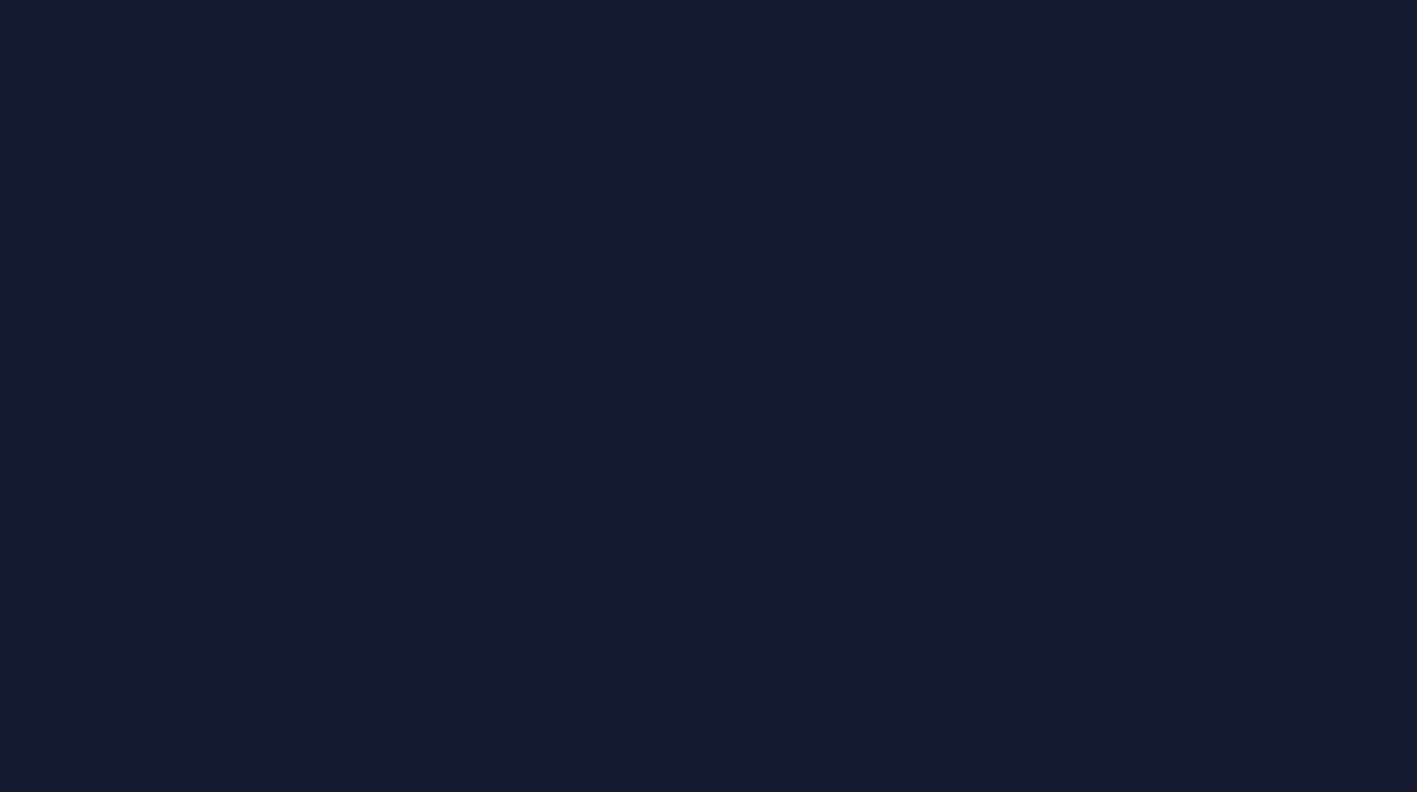 scroll, scrollTop: 0, scrollLeft: 0, axis: both 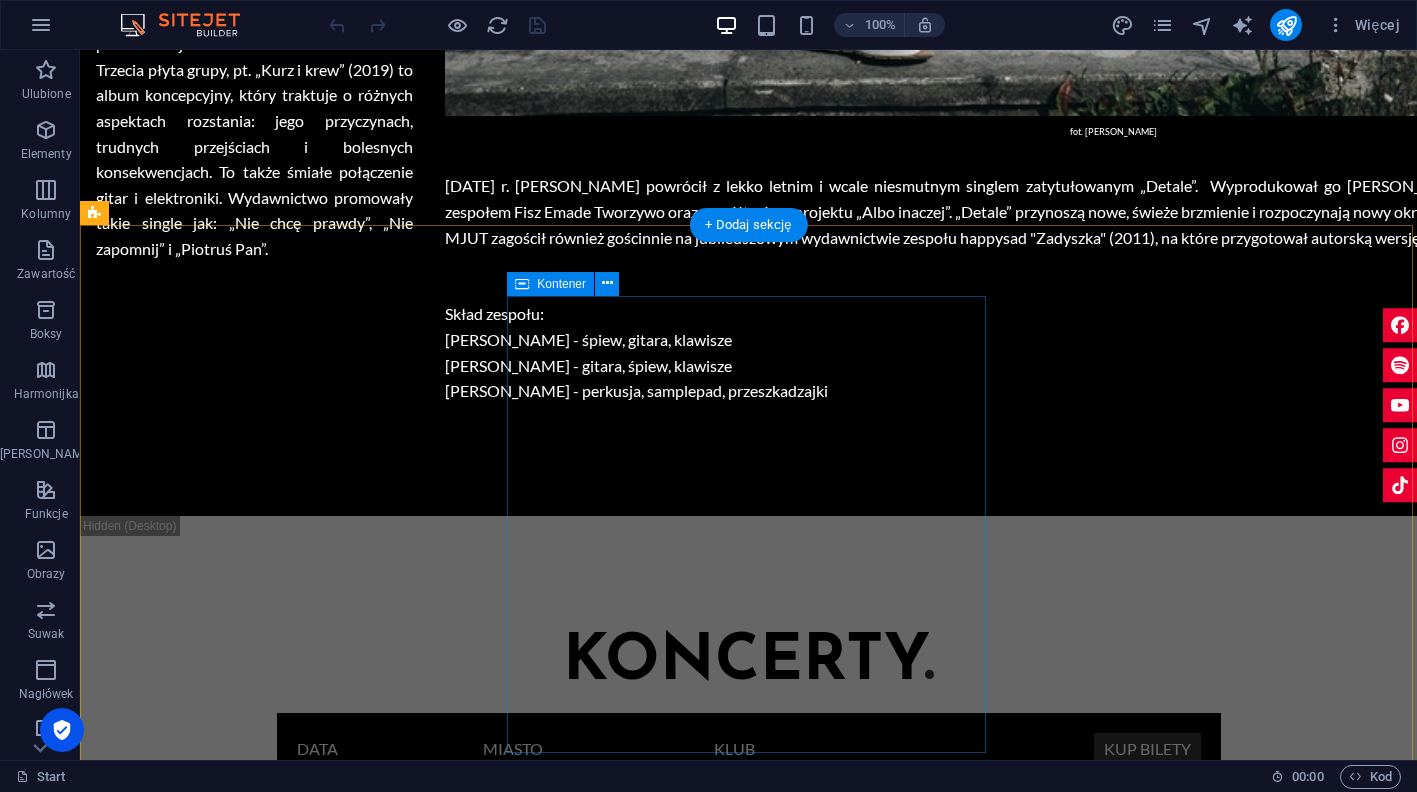 click on "Kontener" at bounding box center (561, 284) 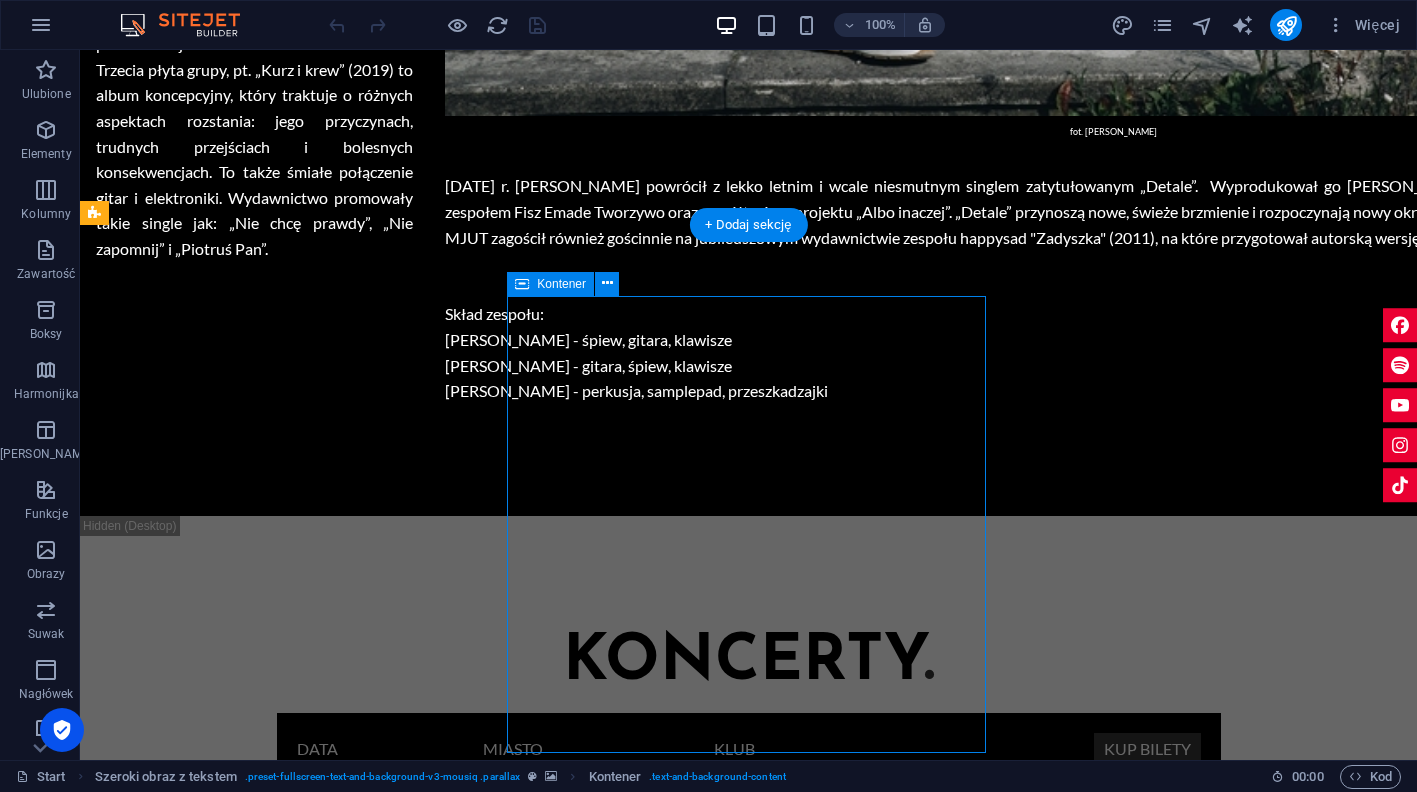 click on "Kontener" at bounding box center [561, 284] 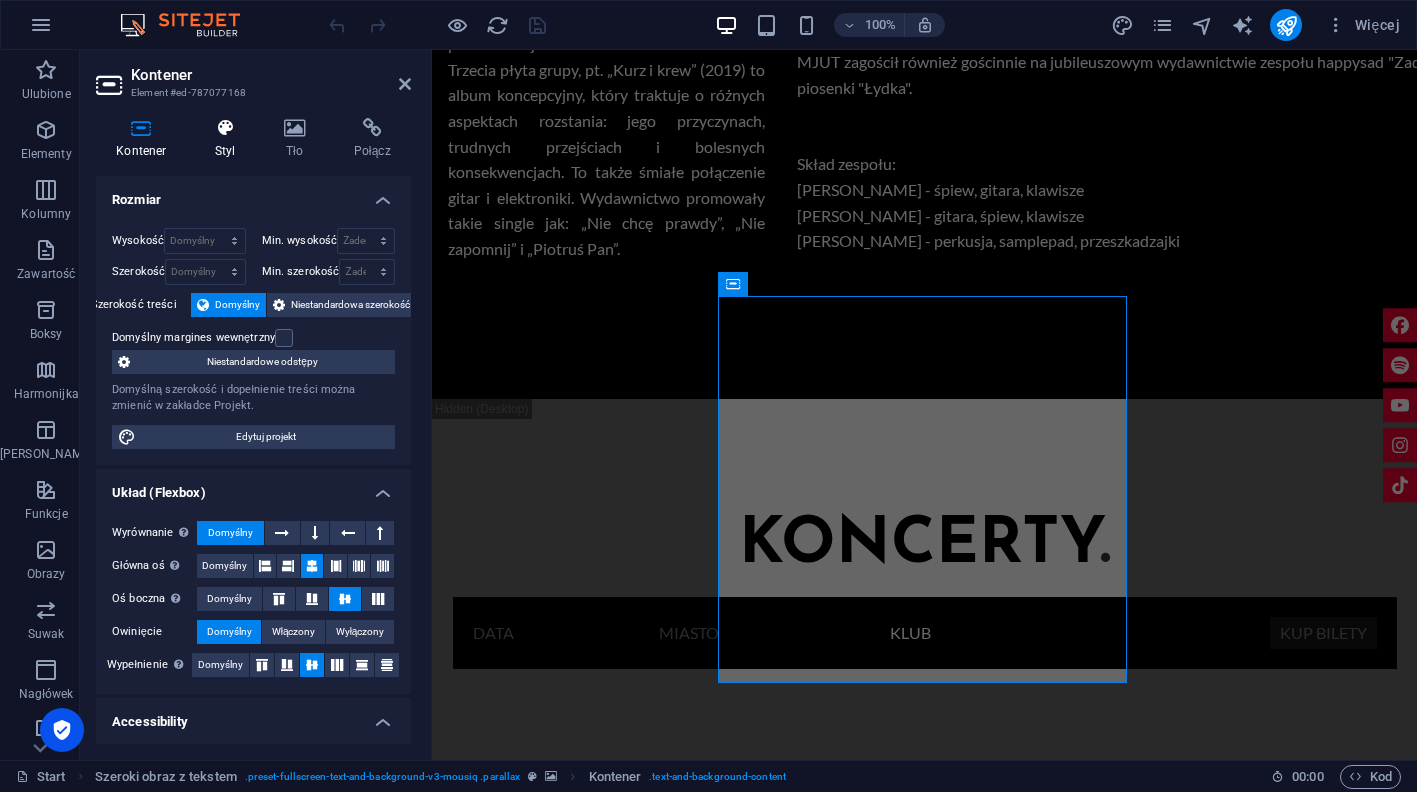 click at bounding box center [225, 128] 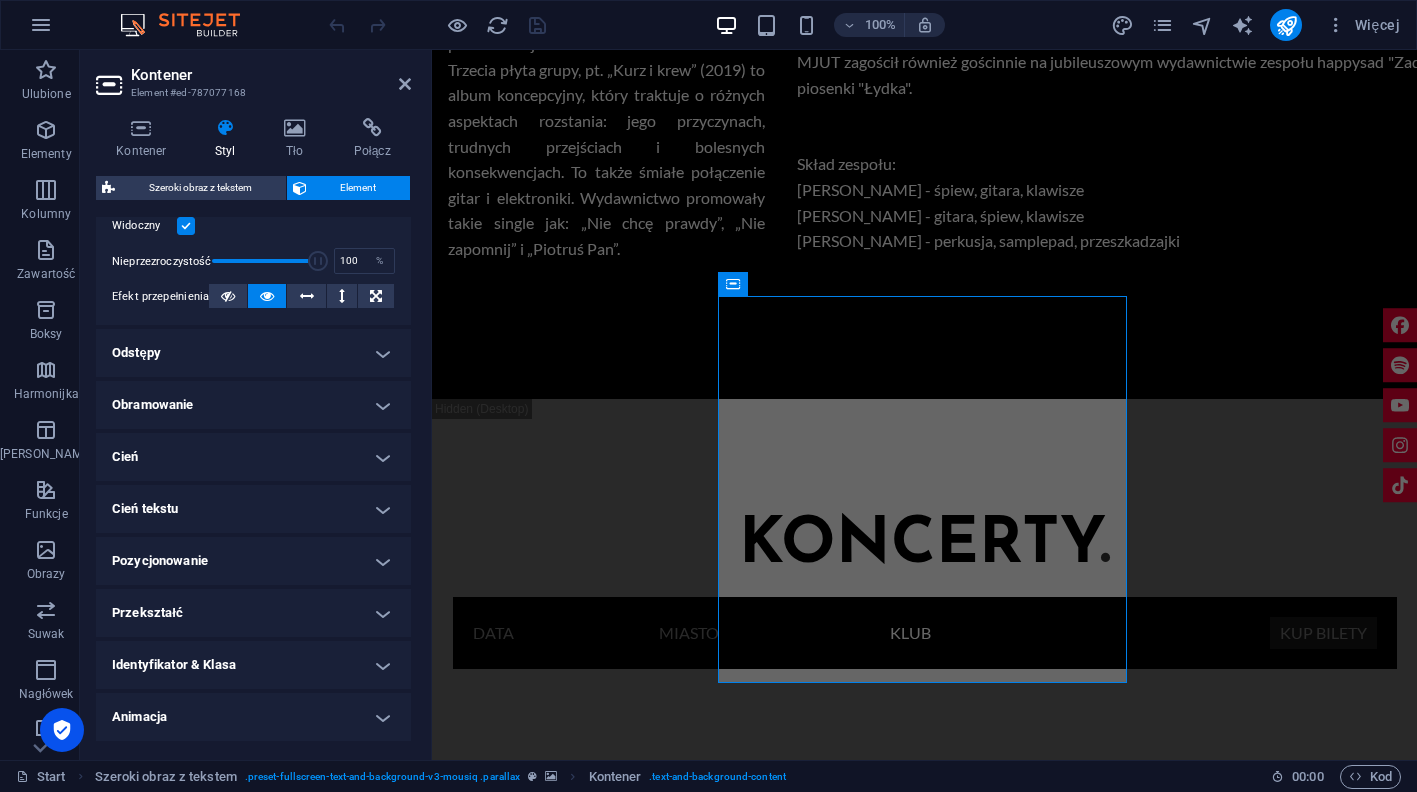 scroll, scrollTop: 313, scrollLeft: 0, axis: vertical 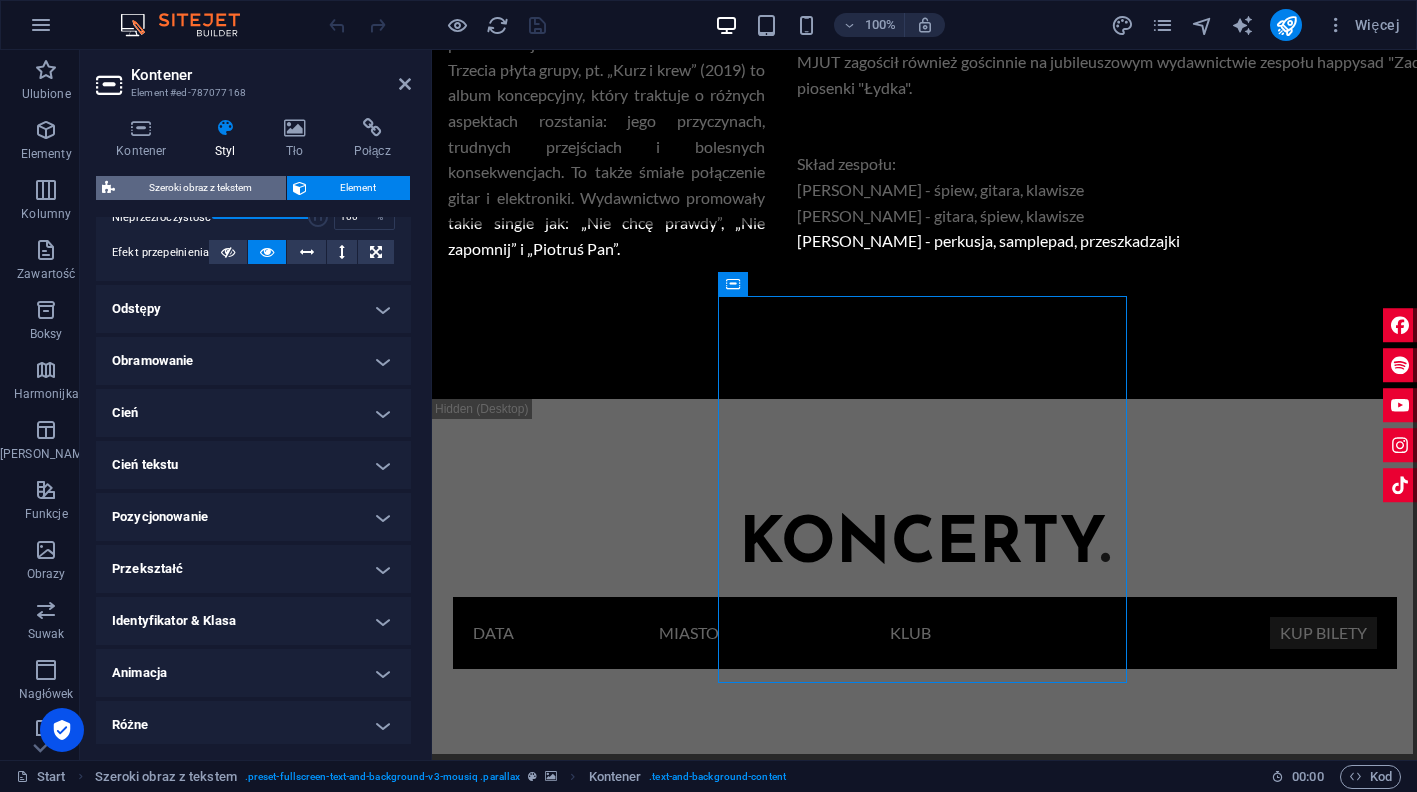 click on "Szeroki obraz z tekstem" at bounding box center (200, 188) 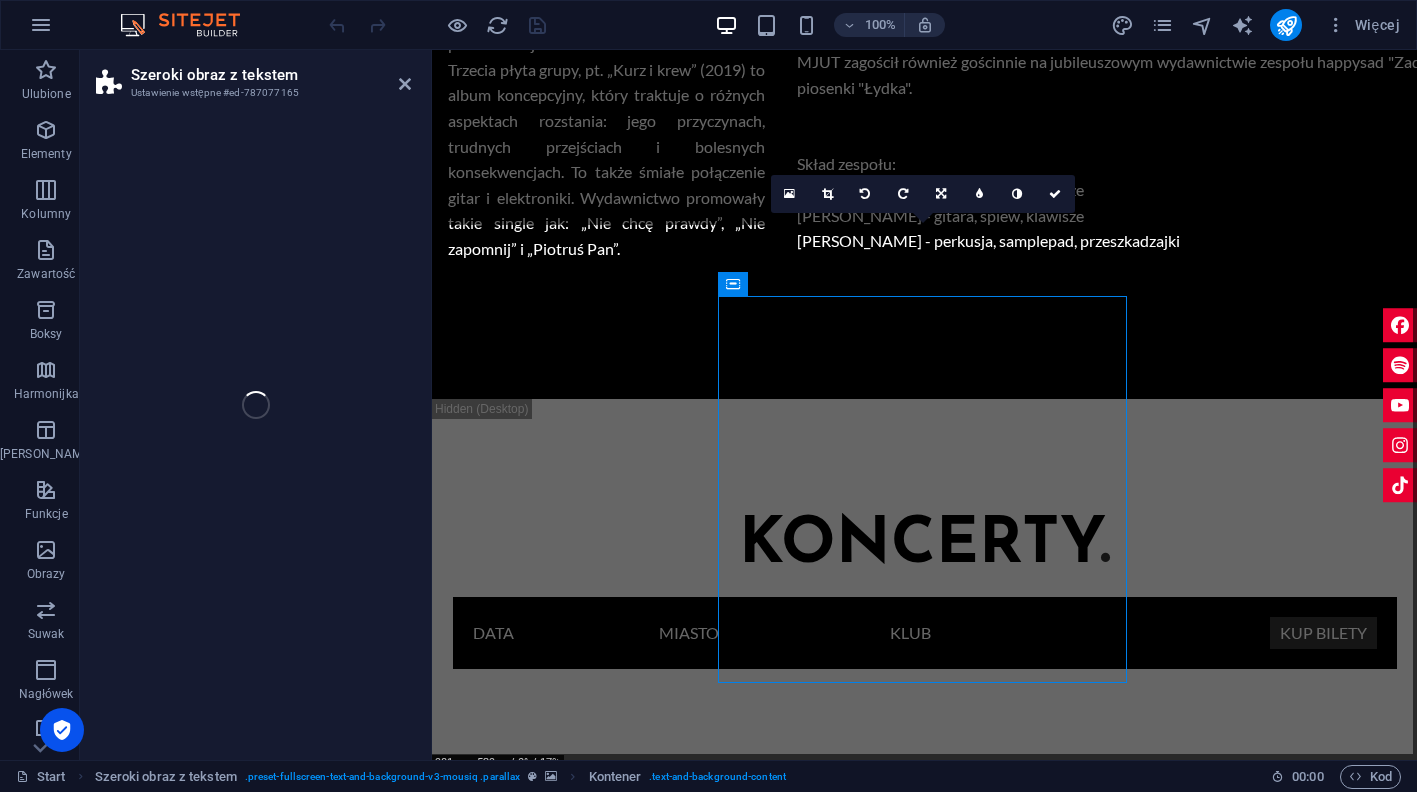 select on "%" 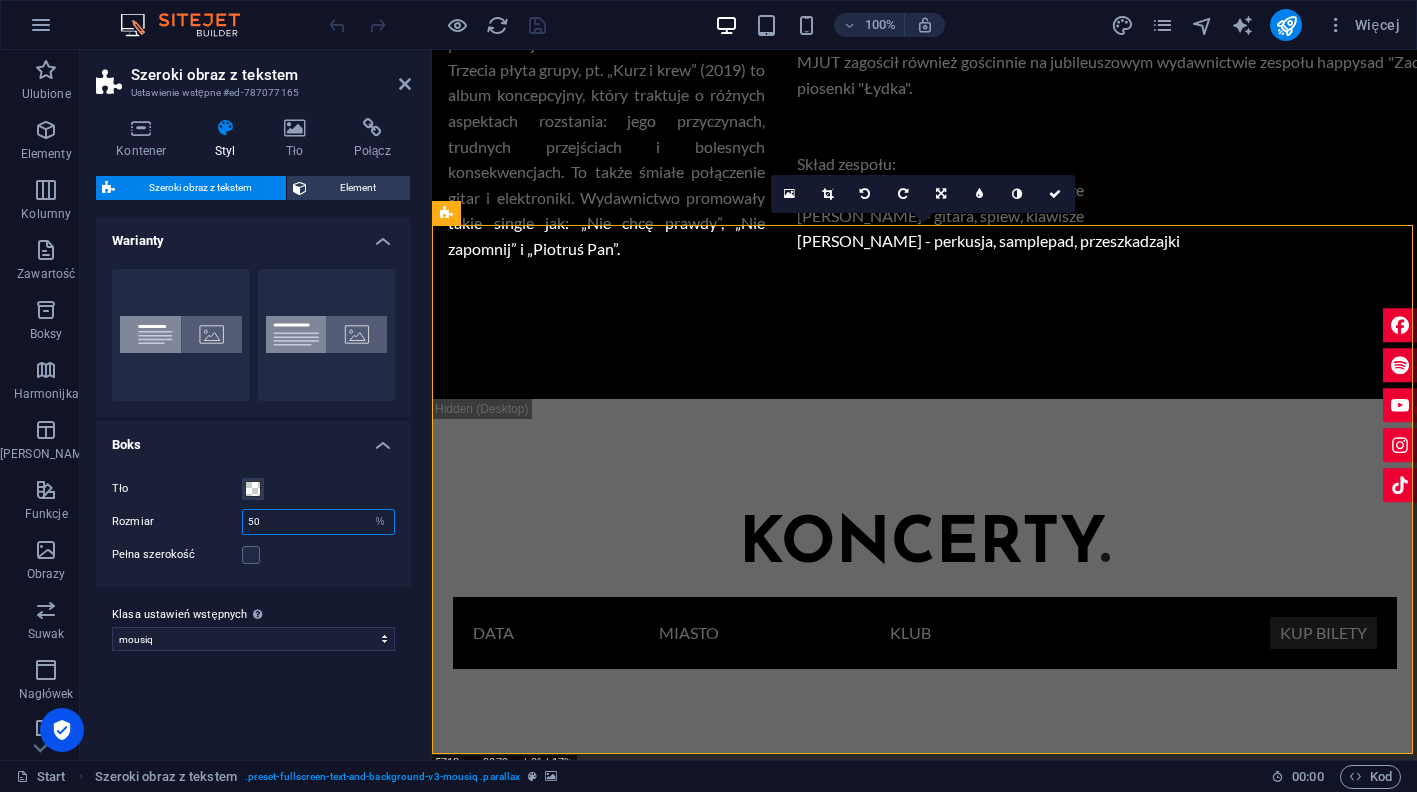 drag, startPoint x: 345, startPoint y: 524, endPoint x: 223, endPoint y: 524, distance: 122 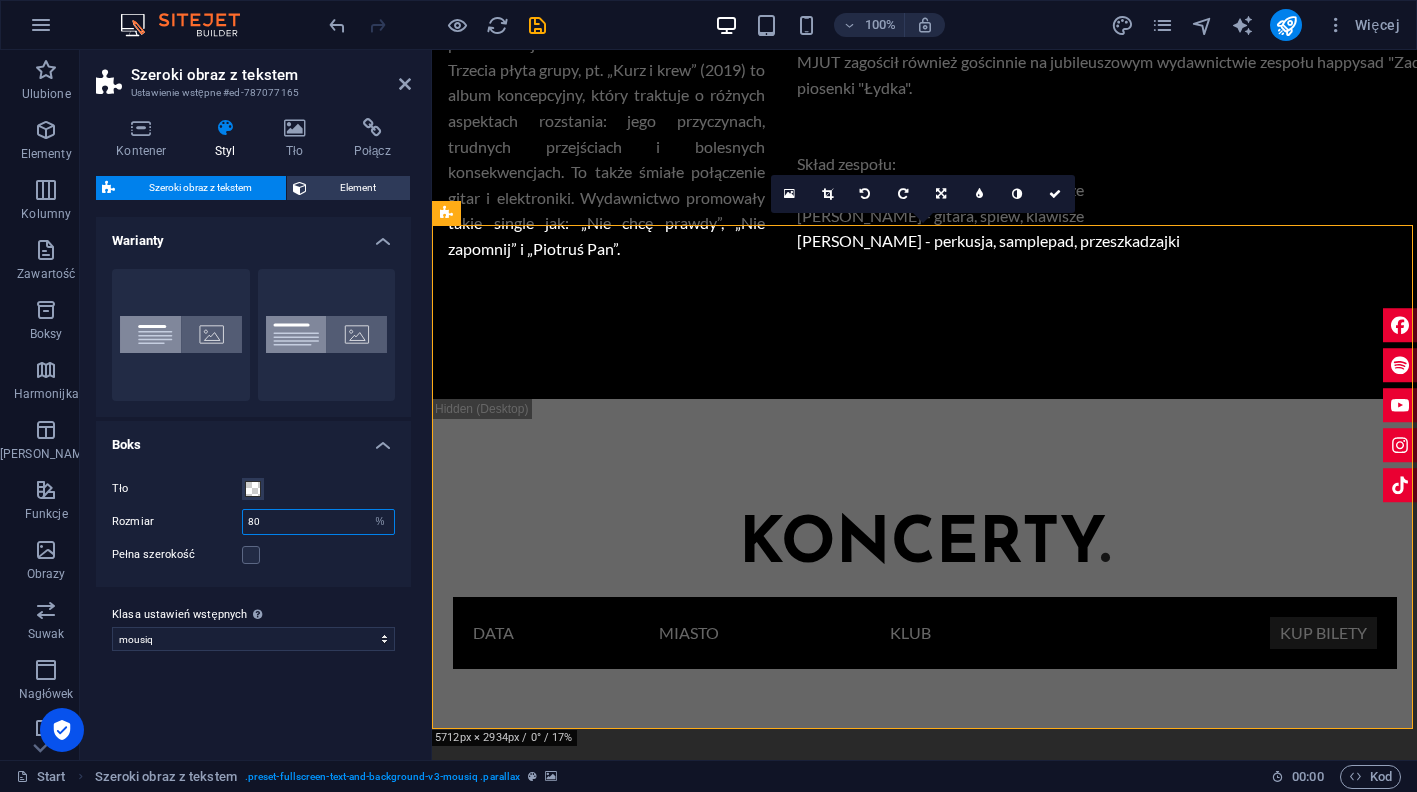 drag, startPoint x: 273, startPoint y: 525, endPoint x: 219, endPoint y: 525, distance: 54 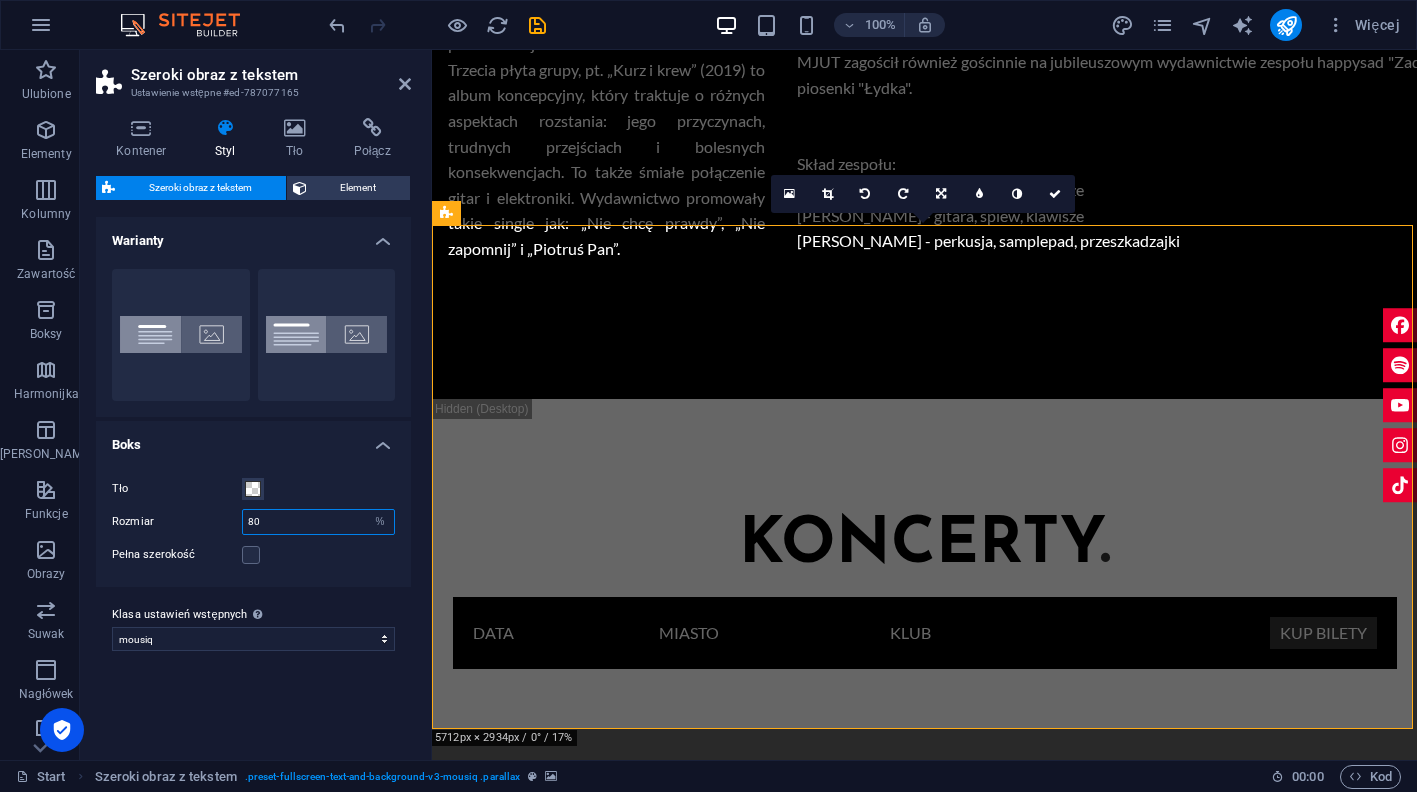 click on "Rozmiar 80 px rem % vh vw" at bounding box center [253, 522] 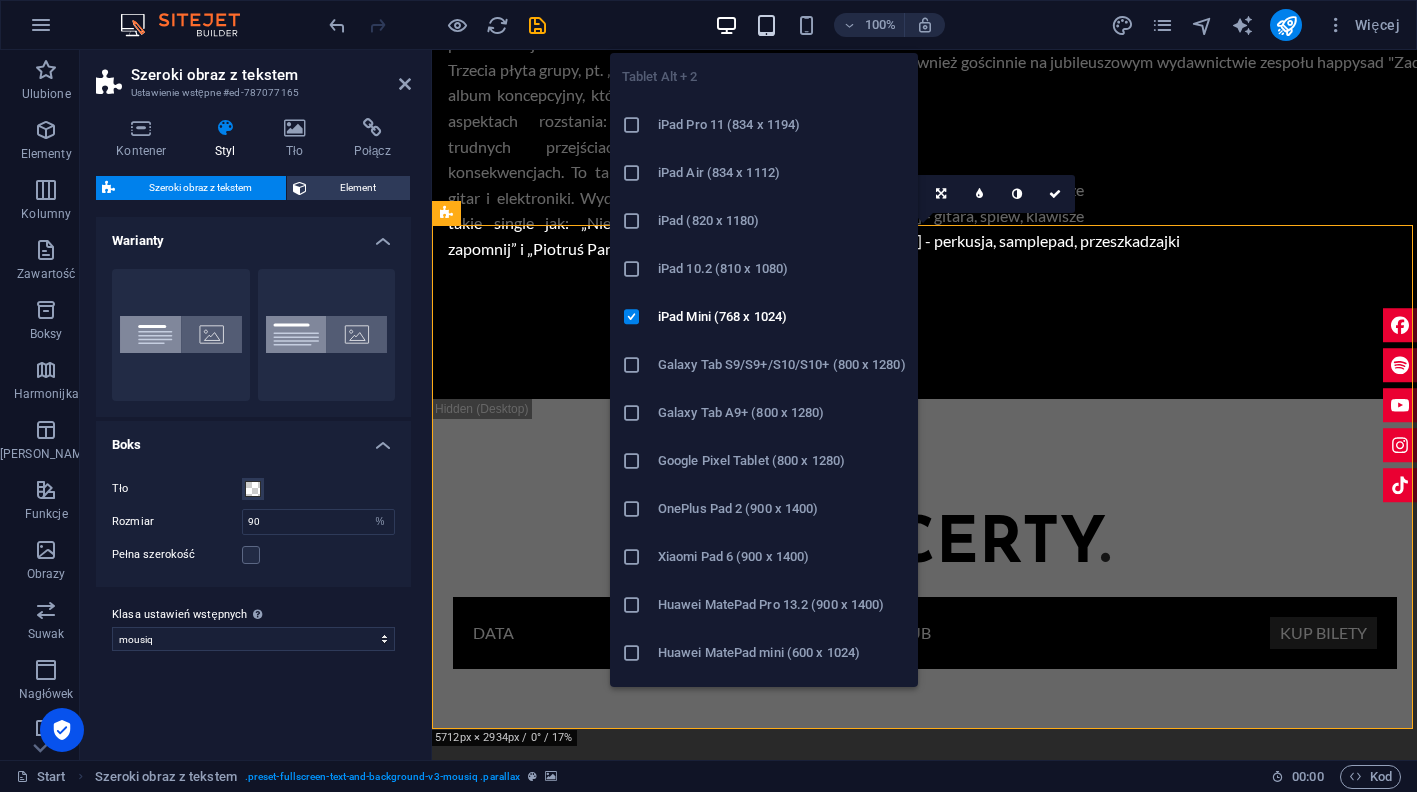 click at bounding box center [766, 25] 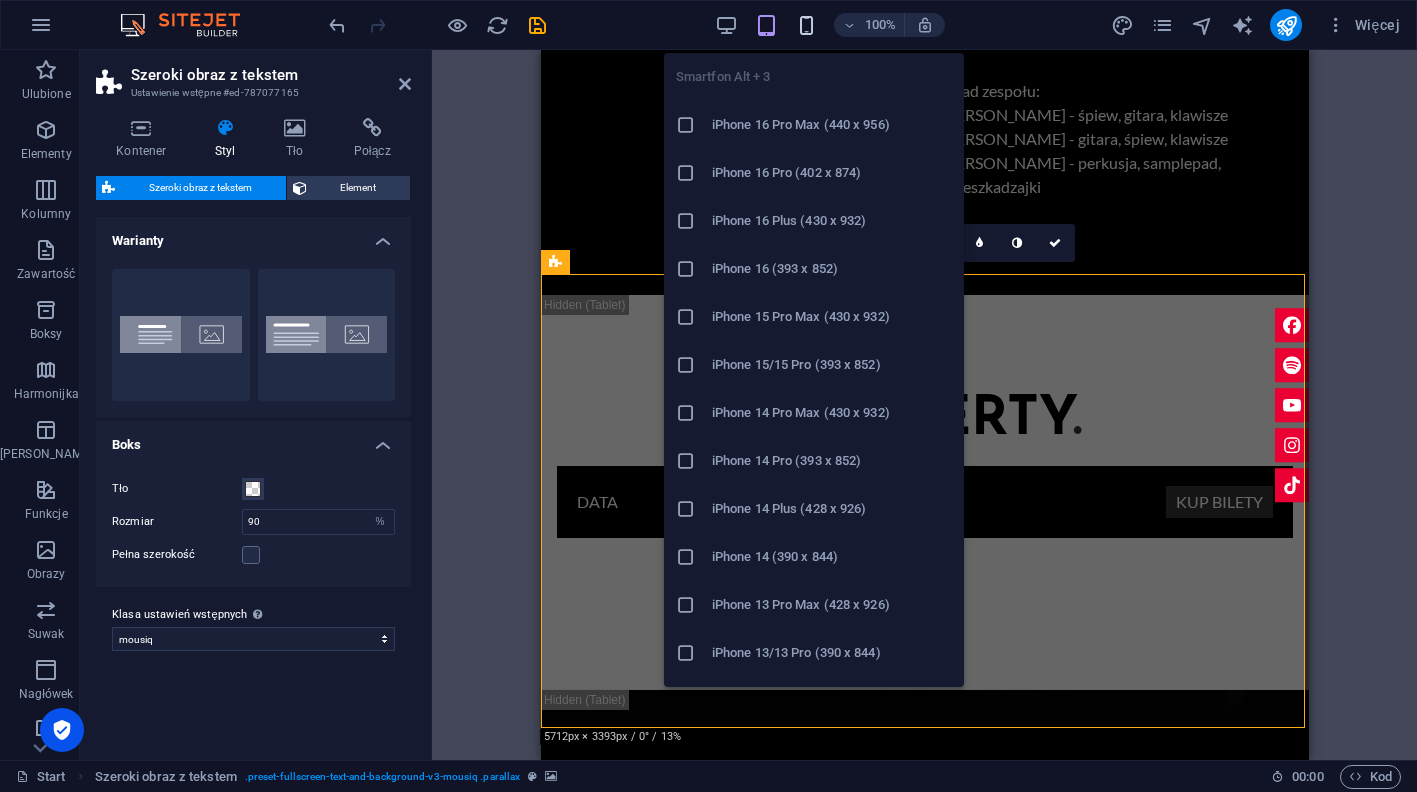 click at bounding box center [806, 25] 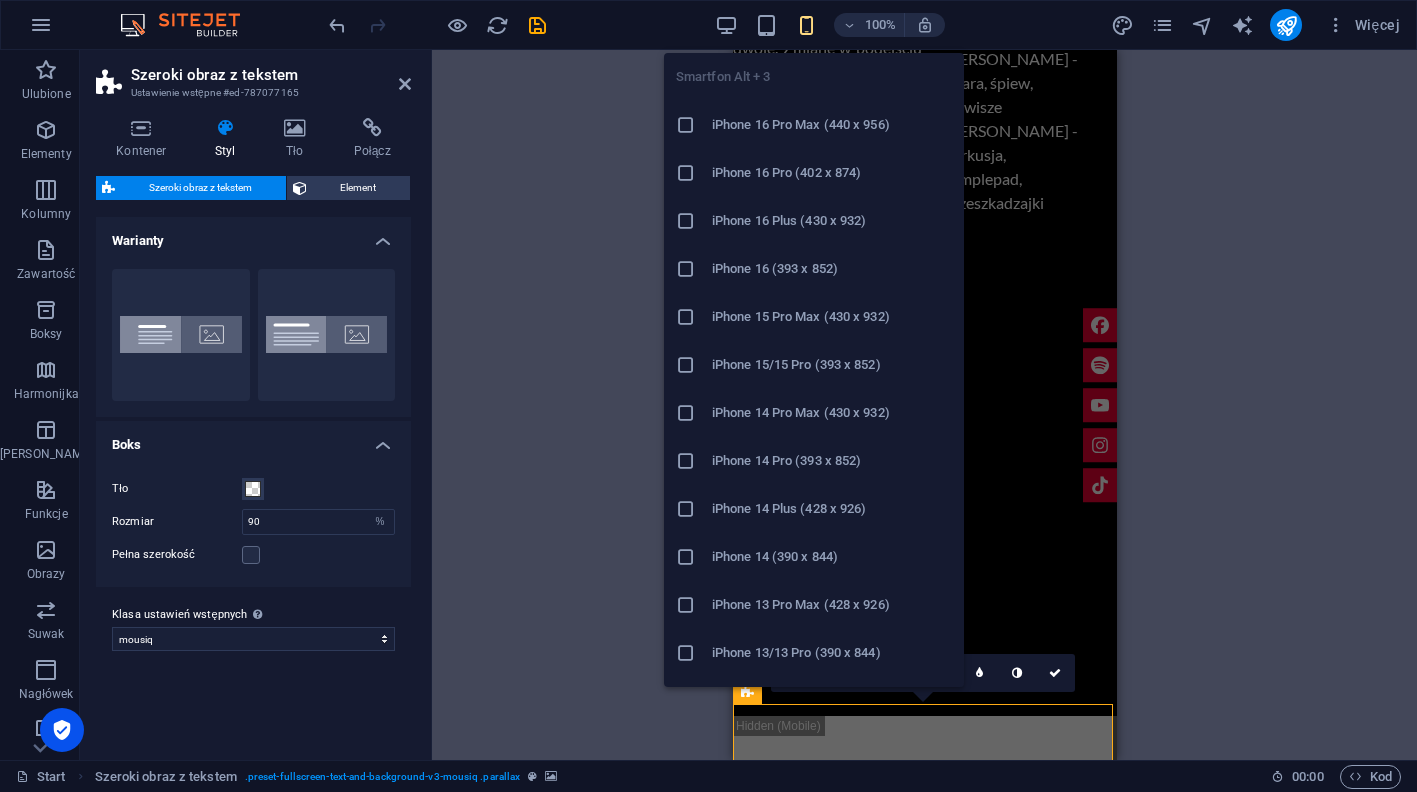 type on "100" 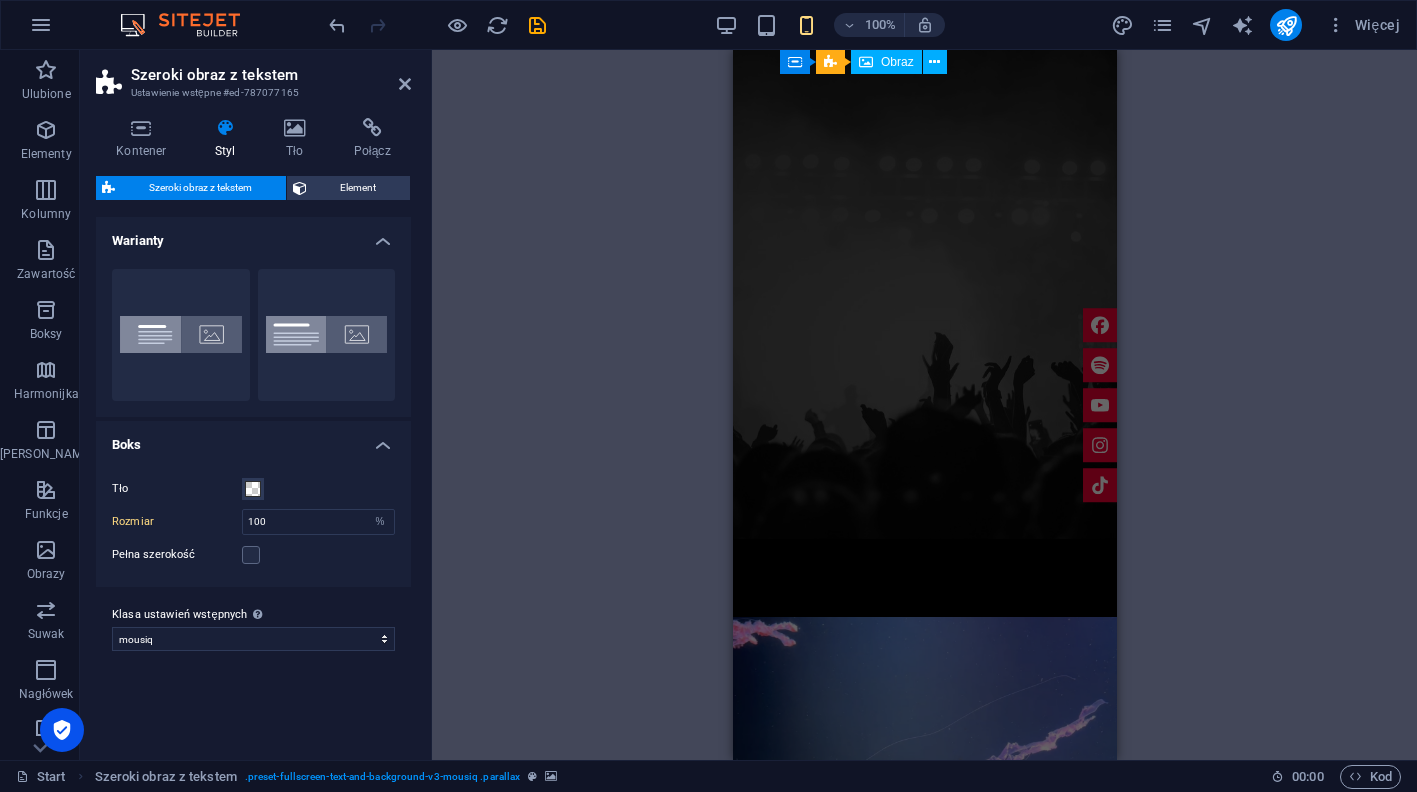 scroll, scrollTop: 3710, scrollLeft: 0, axis: vertical 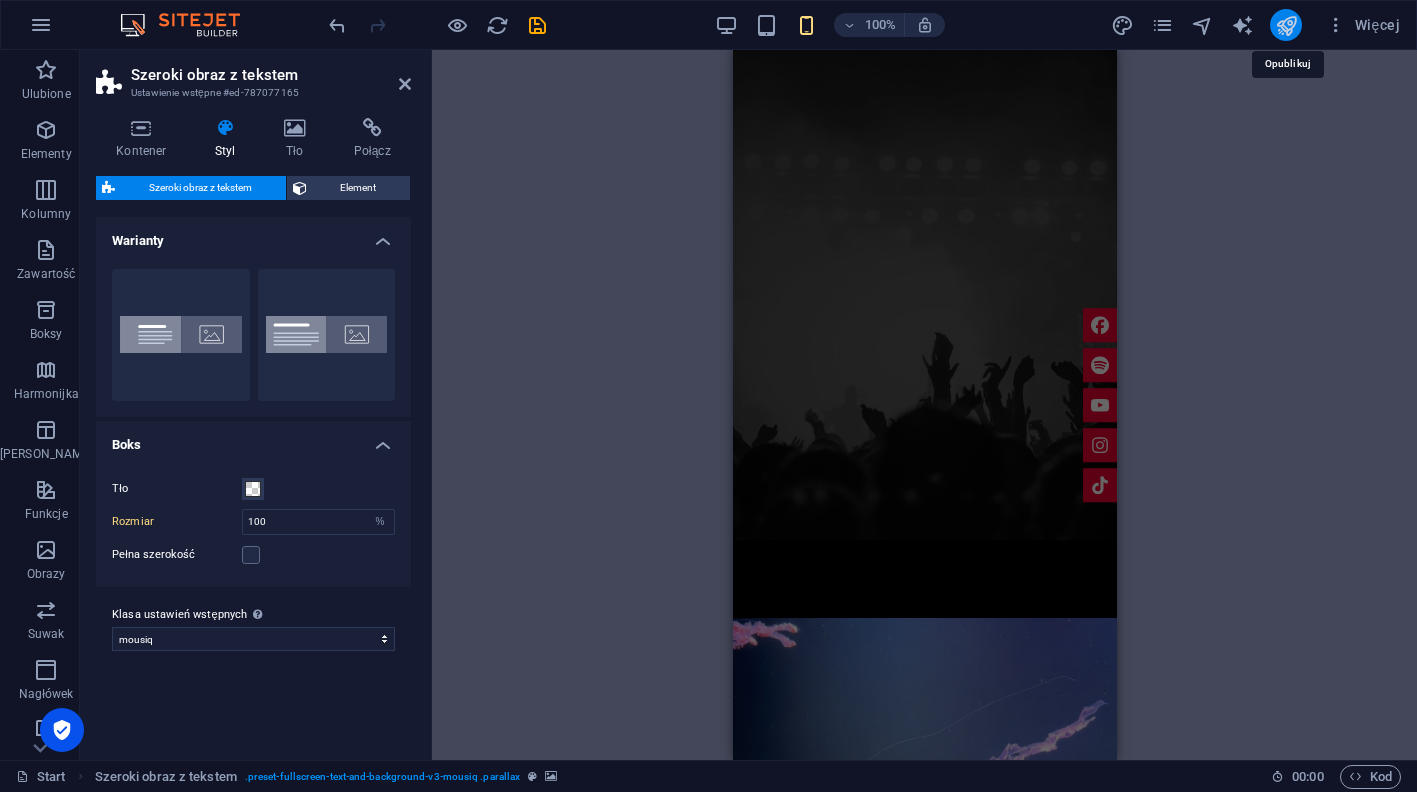 click at bounding box center (1286, 25) 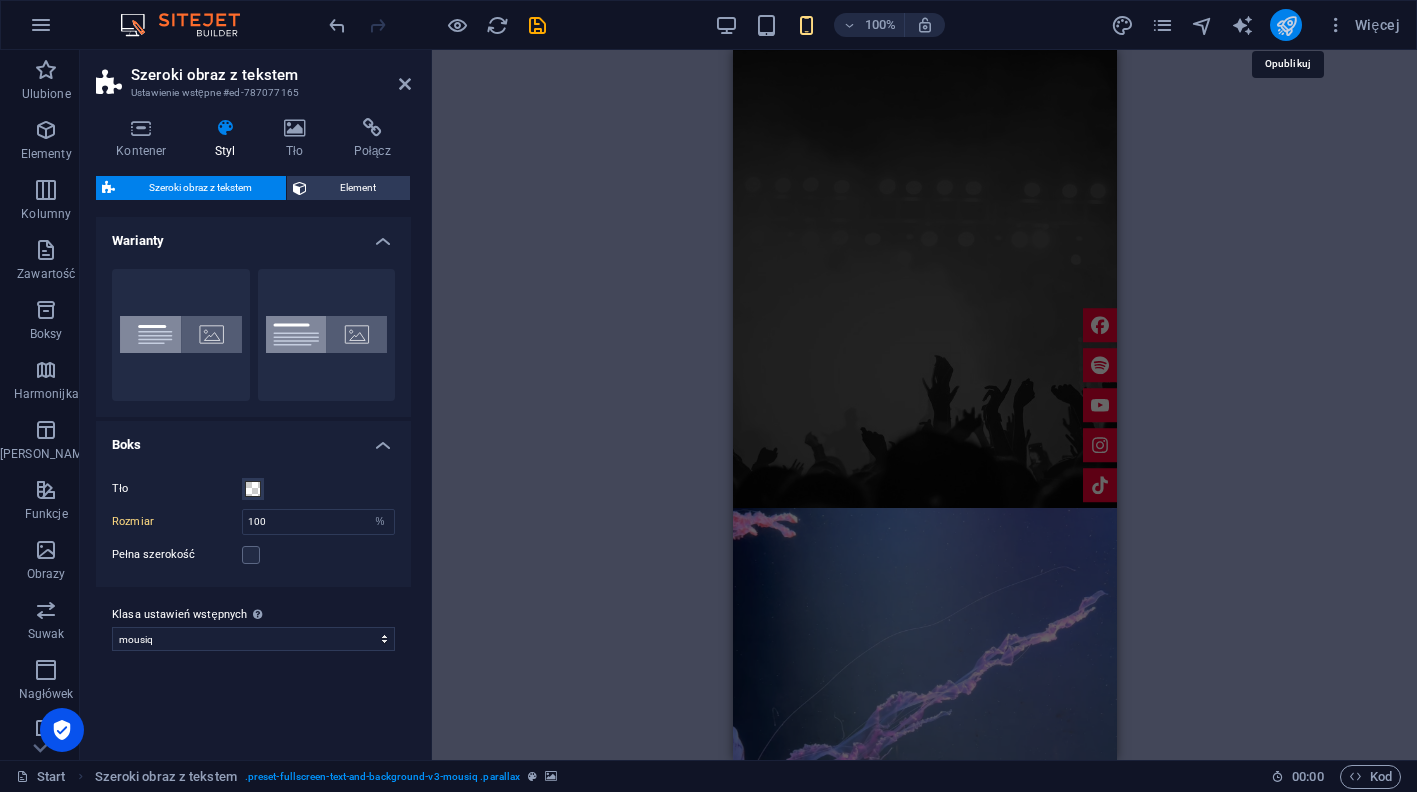 scroll, scrollTop: 2715, scrollLeft: 0, axis: vertical 